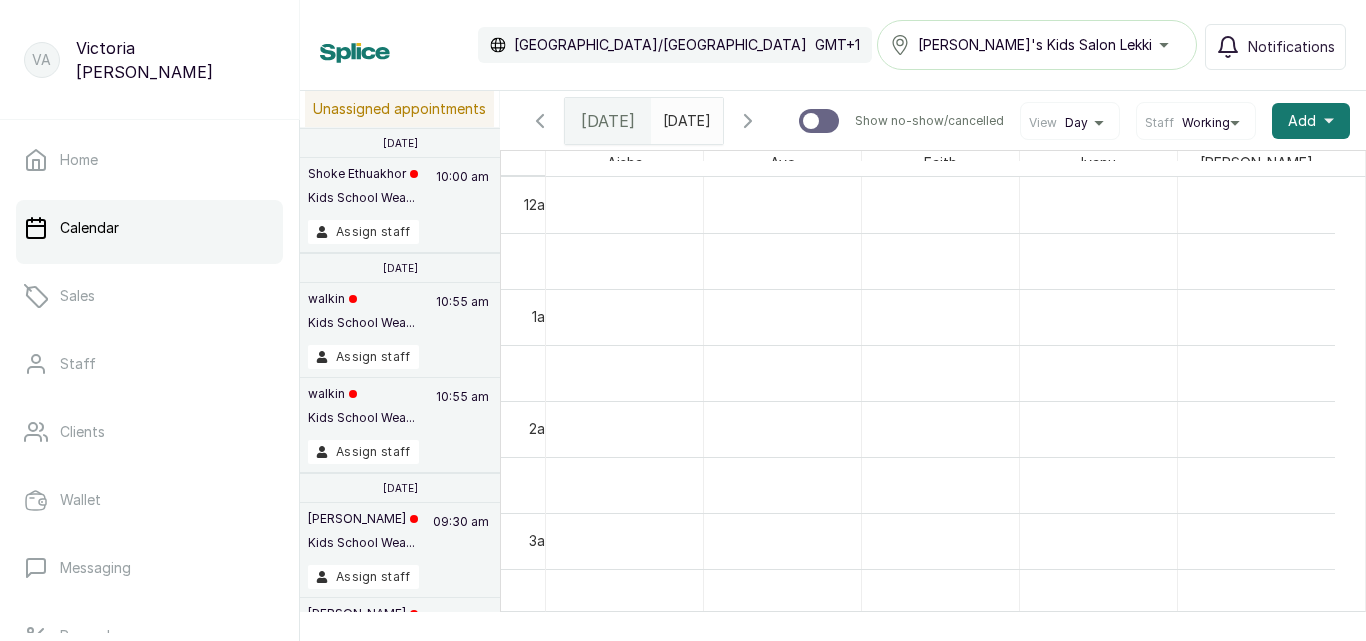 scroll, scrollTop: 0, scrollLeft: 0, axis: both 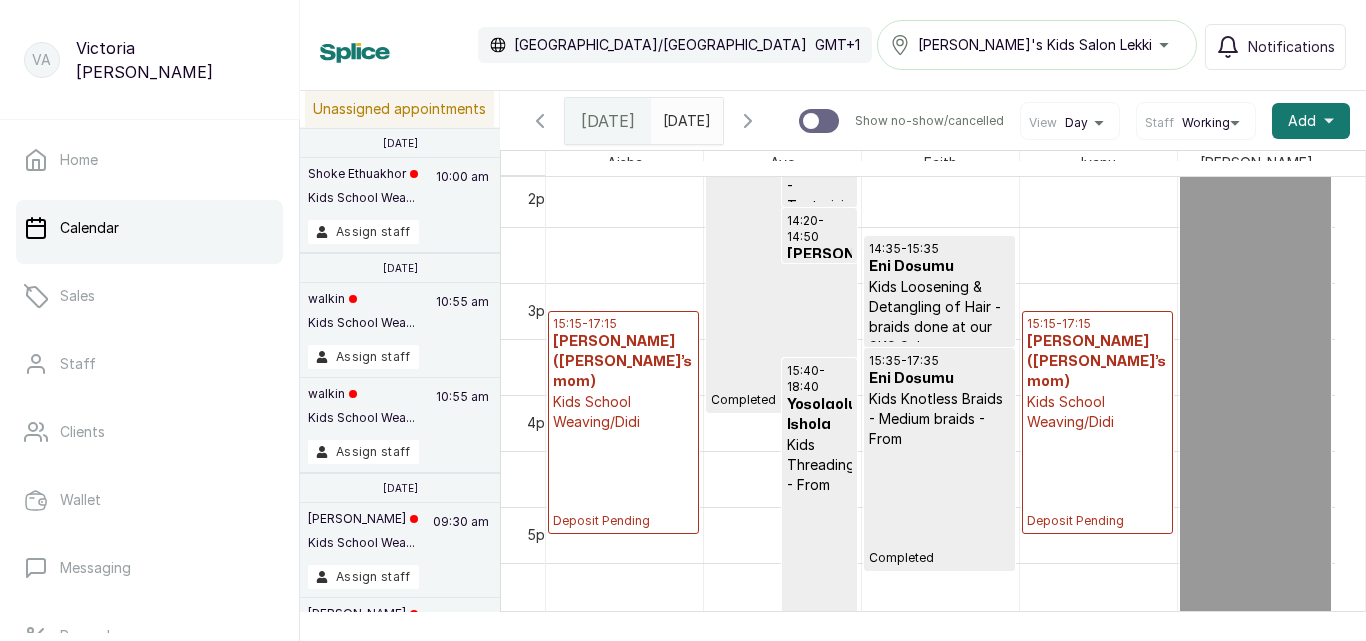 click on "Kids School Weaving/Didi" at bounding box center (623, 412) 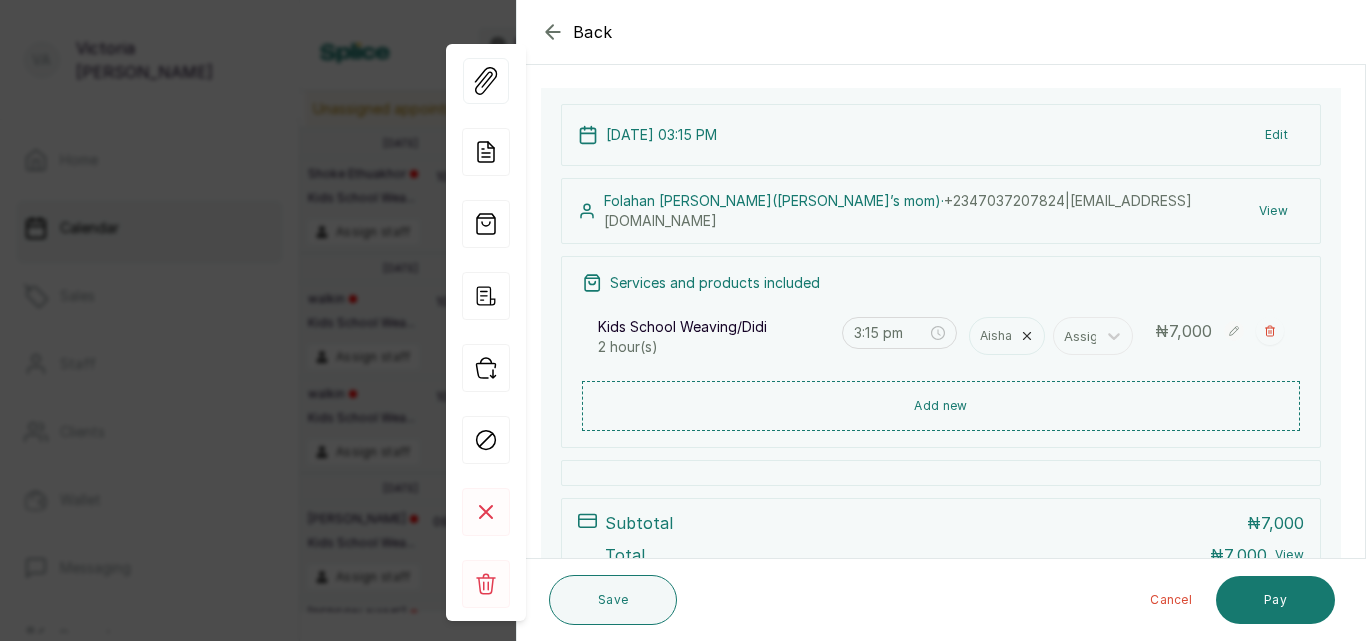 scroll, scrollTop: 114, scrollLeft: 0, axis: vertical 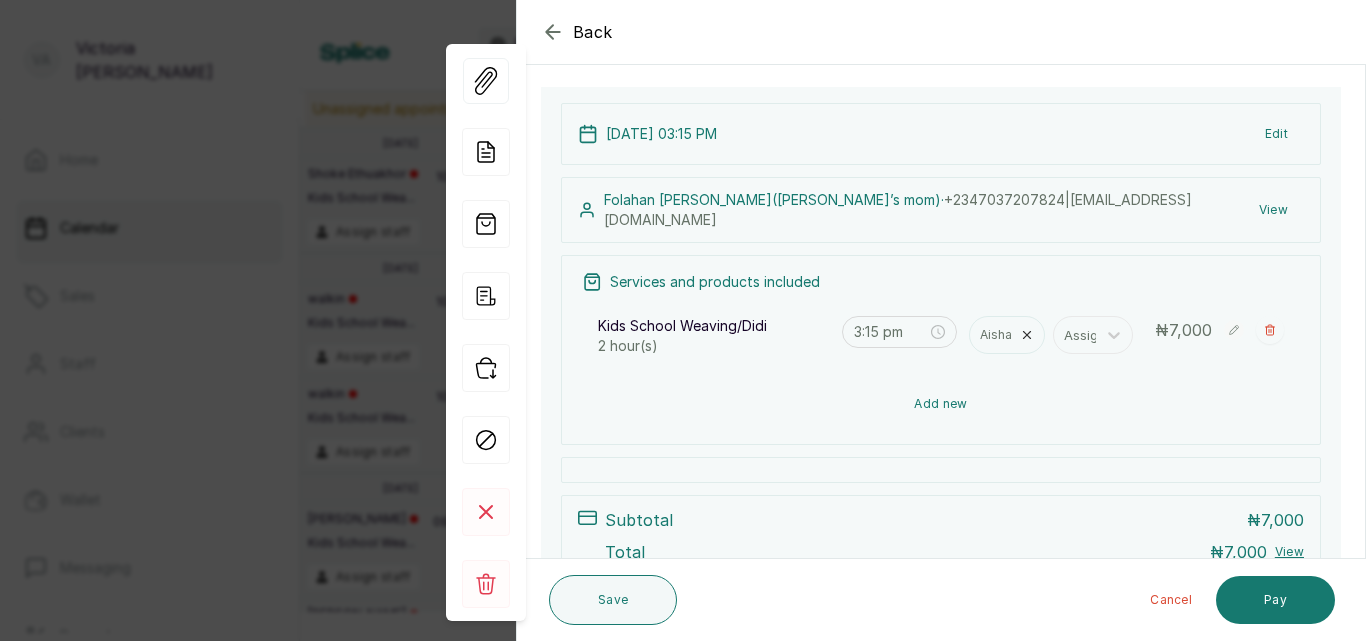 click on "Add new" at bounding box center (941, 404) 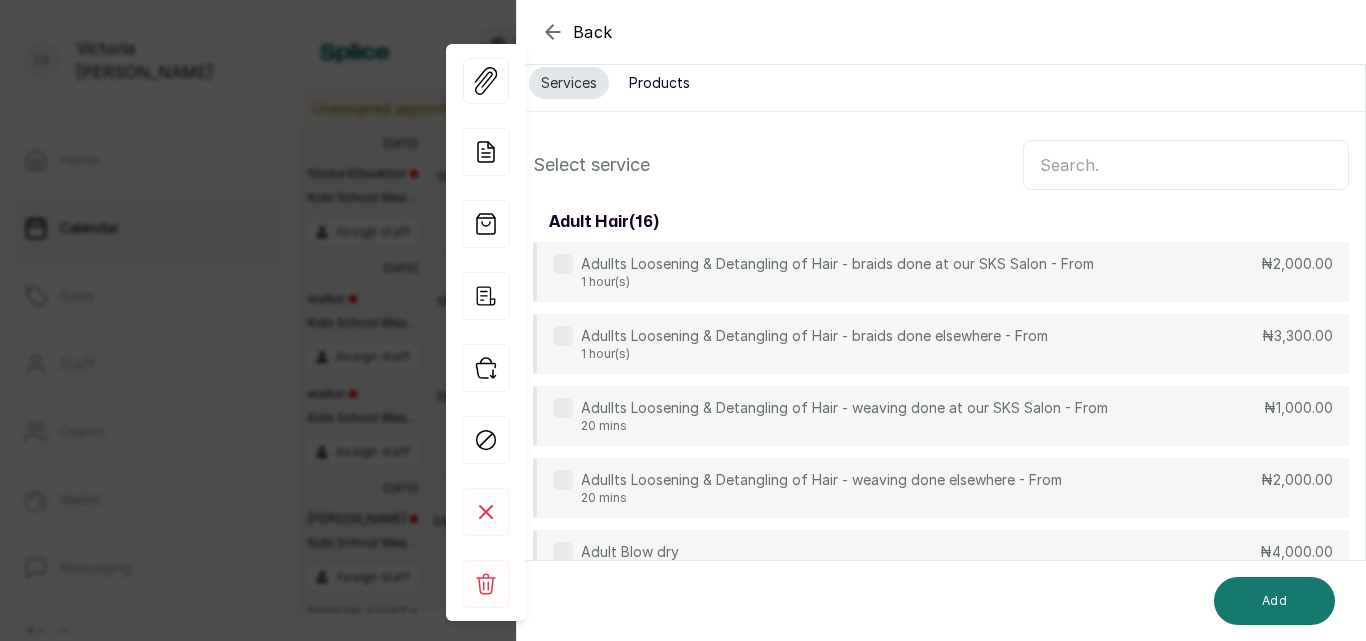 scroll, scrollTop: 149, scrollLeft: 0, axis: vertical 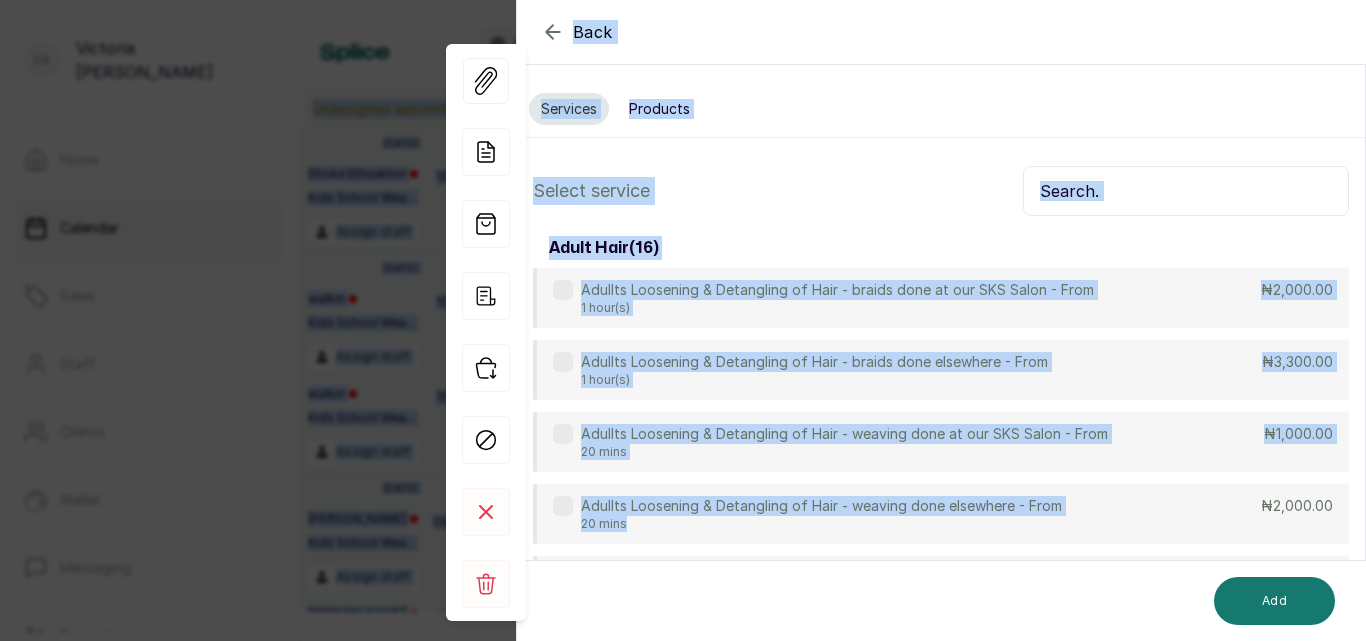 drag, startPoint x: 952, startPoint y: 392, endPoint x: 944, endPoint y: -17, distance: 409.07825 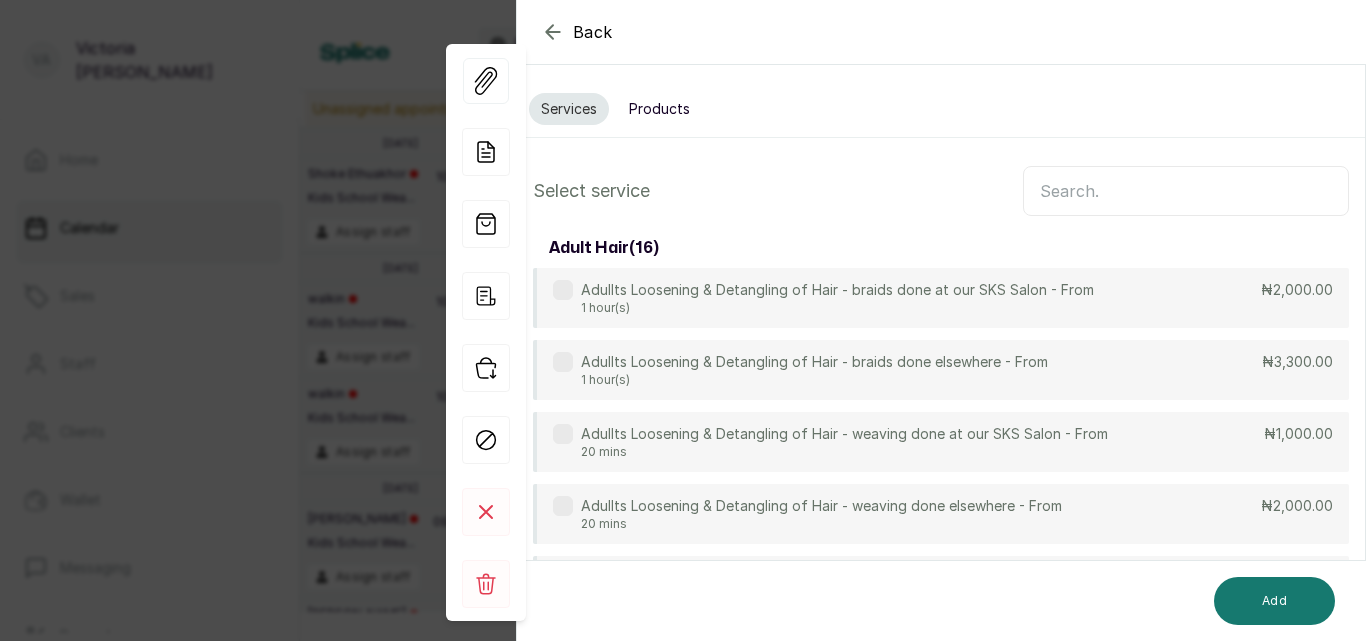 click on "Products" at bounding box center [659, 109] 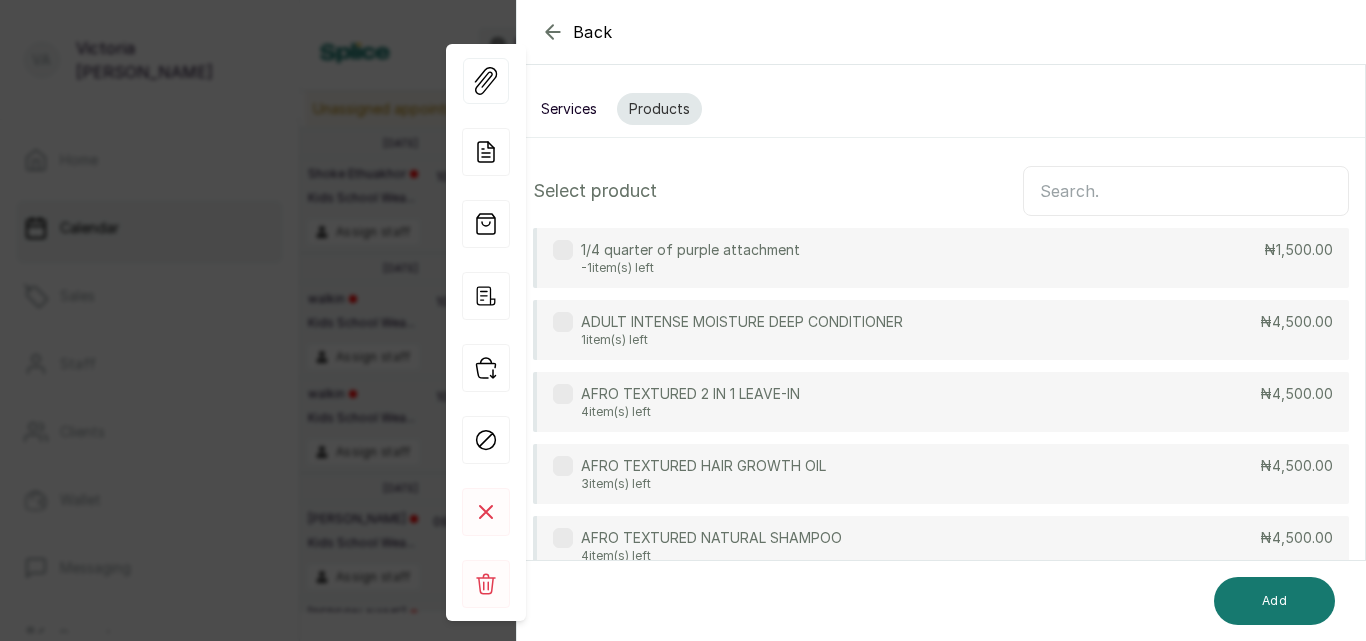 click at bounding box center (1186, 191) 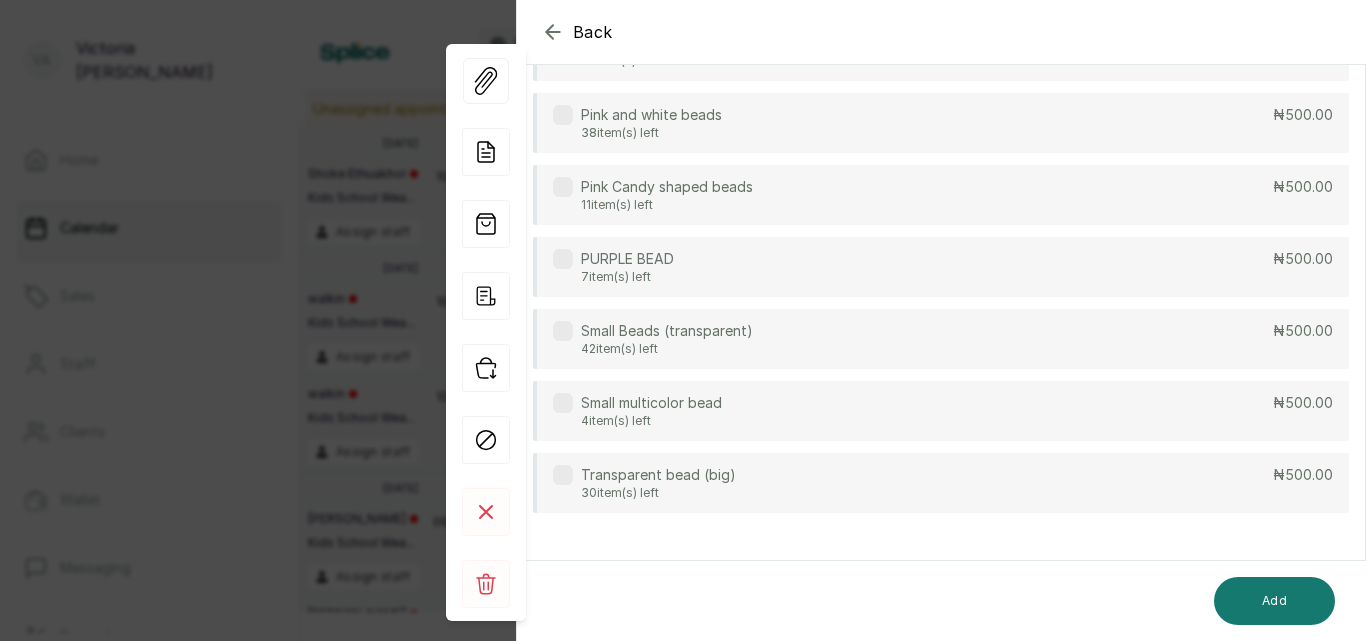 scroll, scrollTop: 720, scrollLeft: 0, axis: vertical 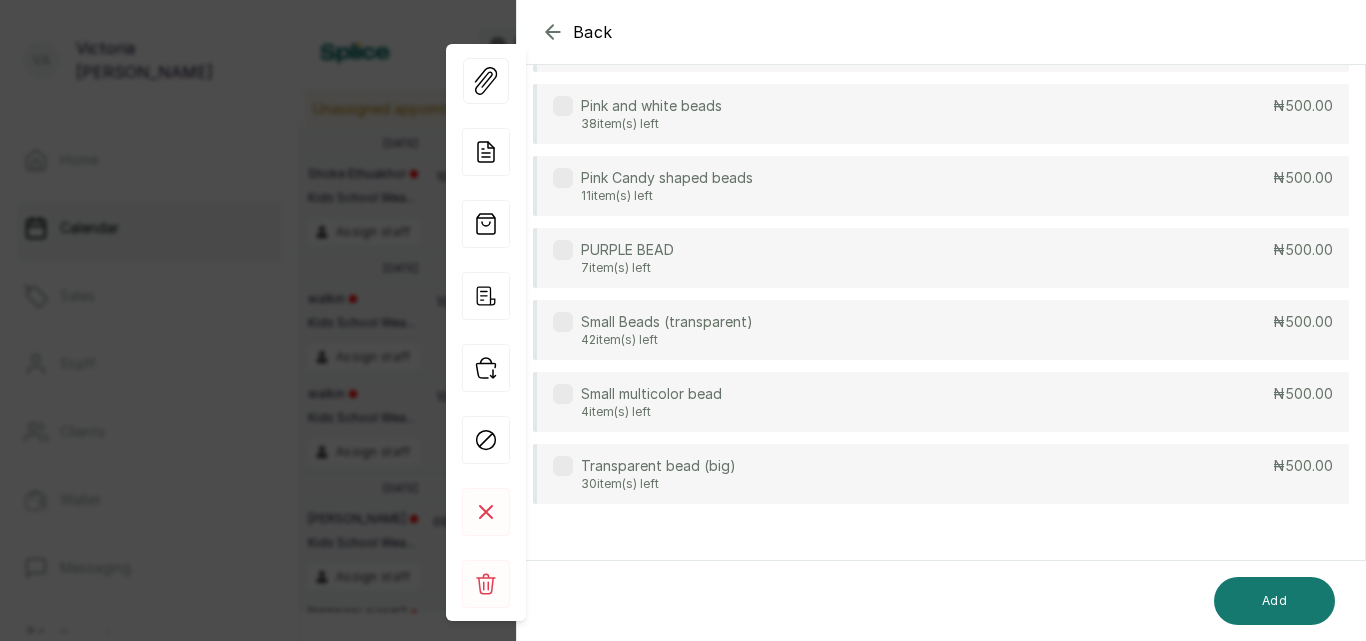 click at bounding box center (563, 322) 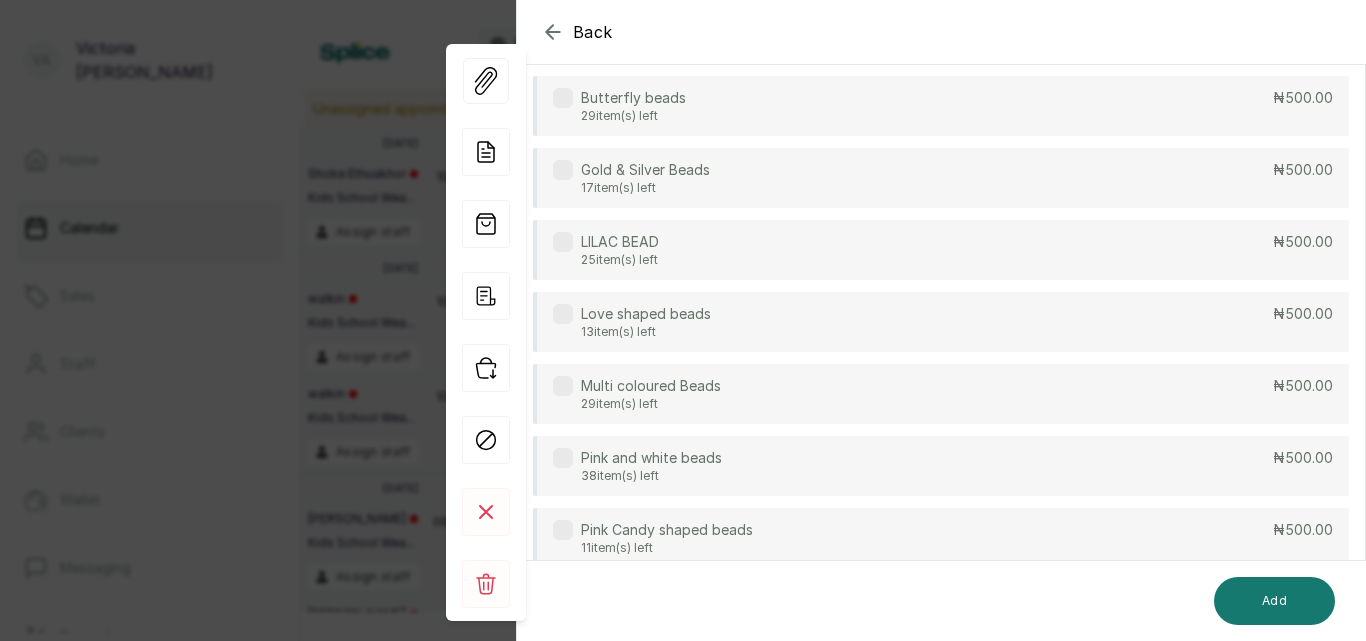 scroll, scrollTop: 18, scrollLeft: 0, axis: vertical 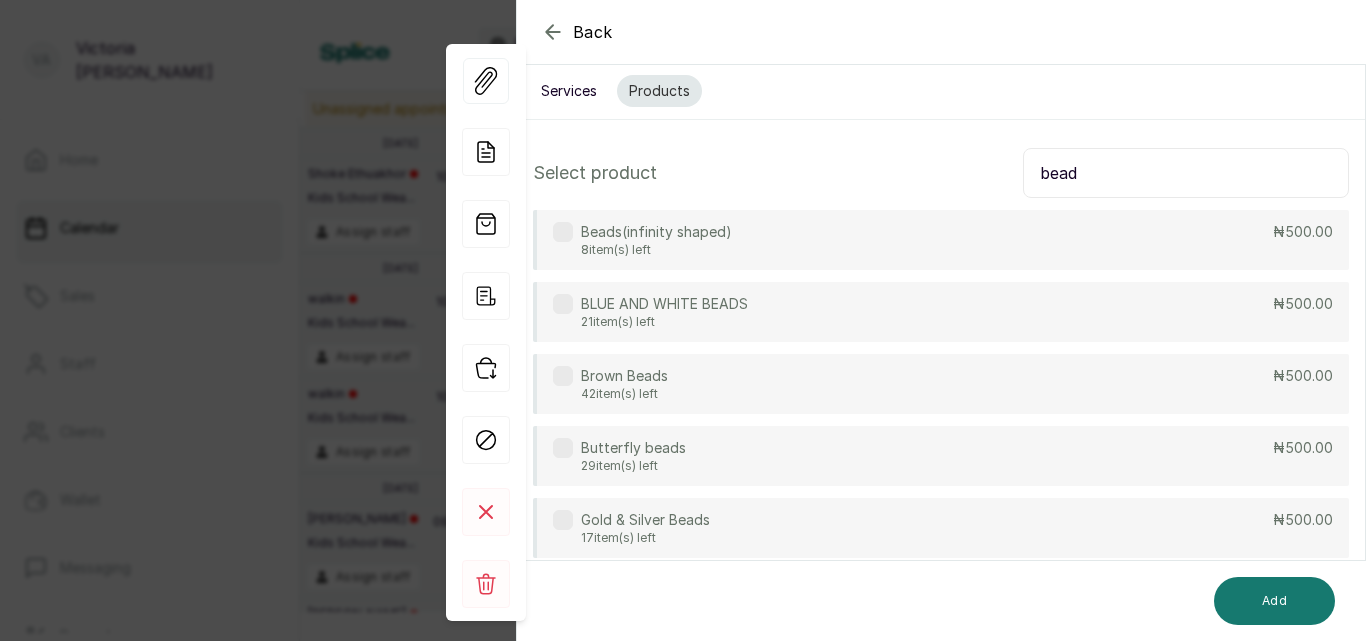 click on "bead" at bounding box center (1186, 173) 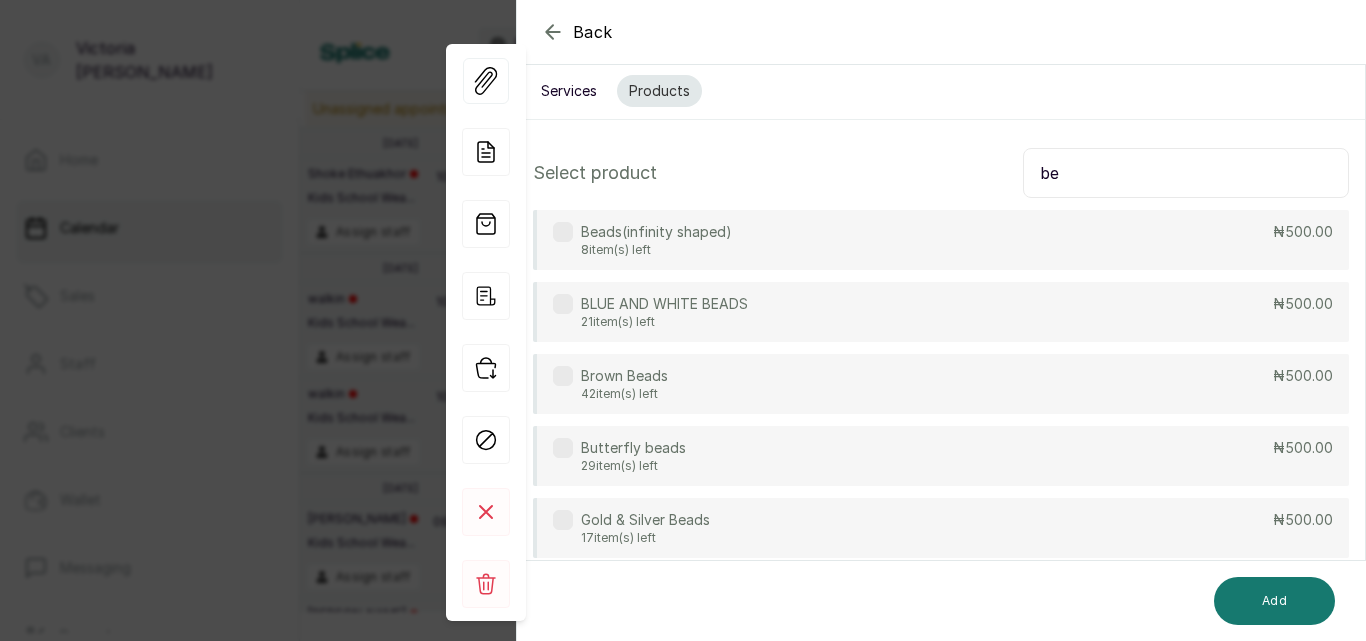 type on "b" 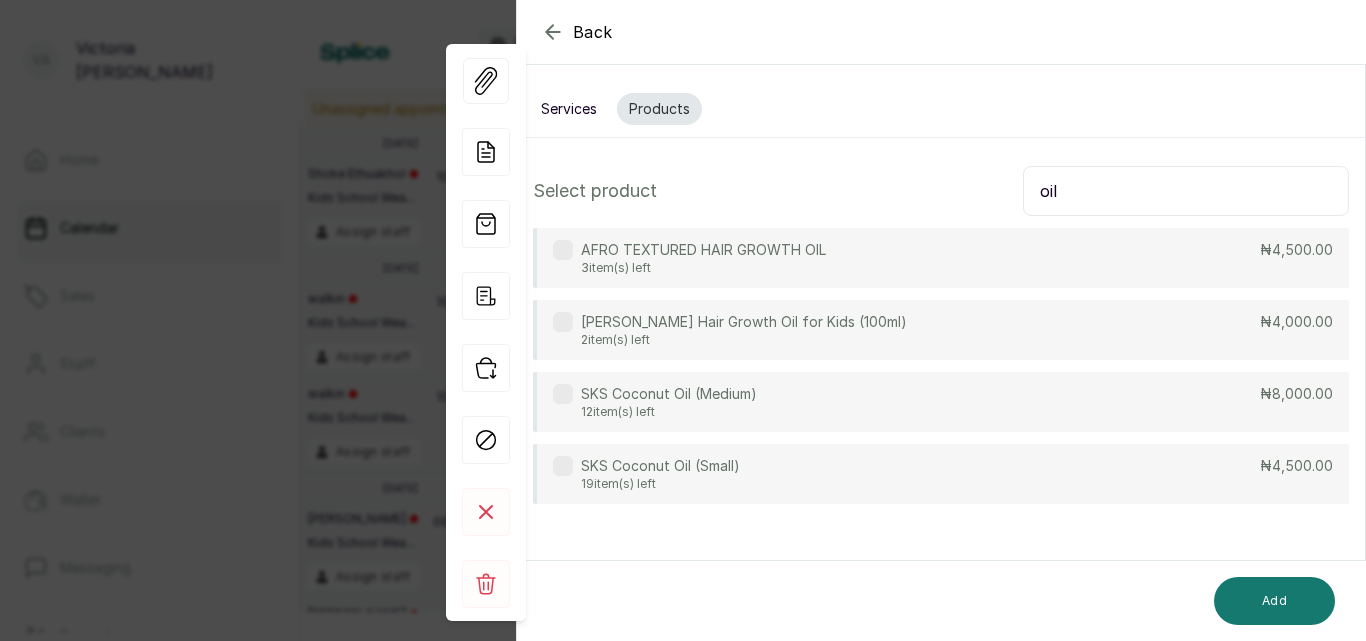 scroll, scrollTop: 0, scrollLeft: 0, axis: both 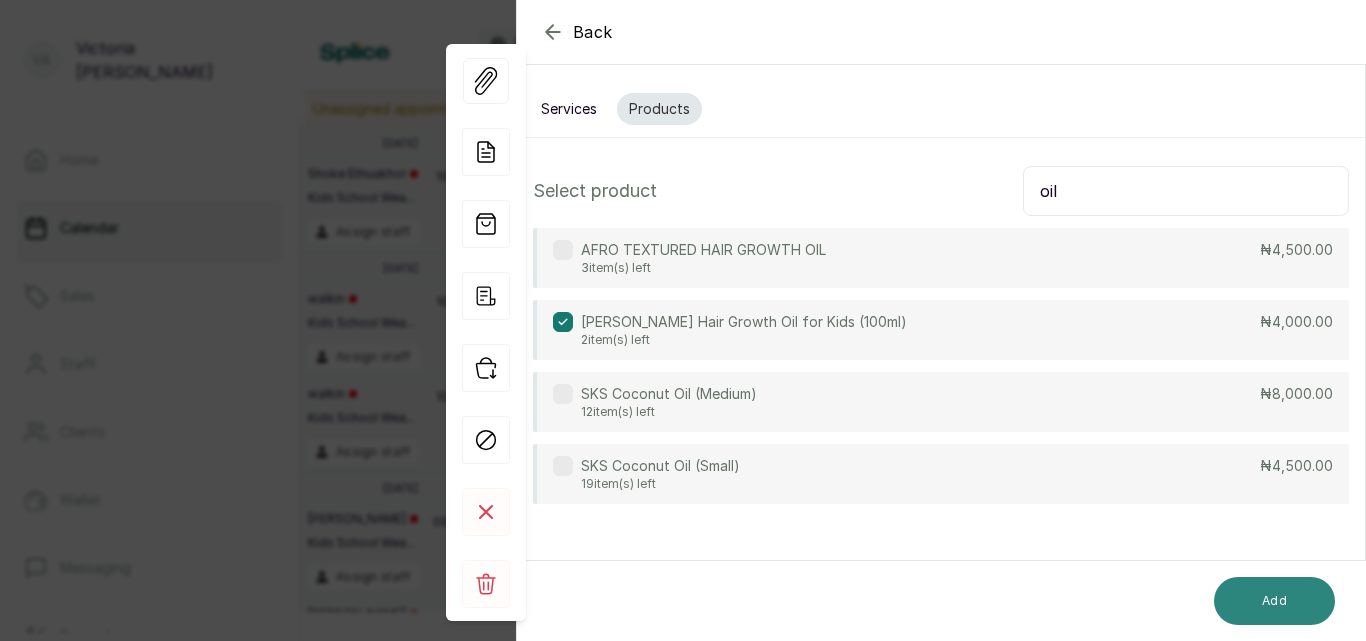click on "Add" at bounding box center (1274, 601) 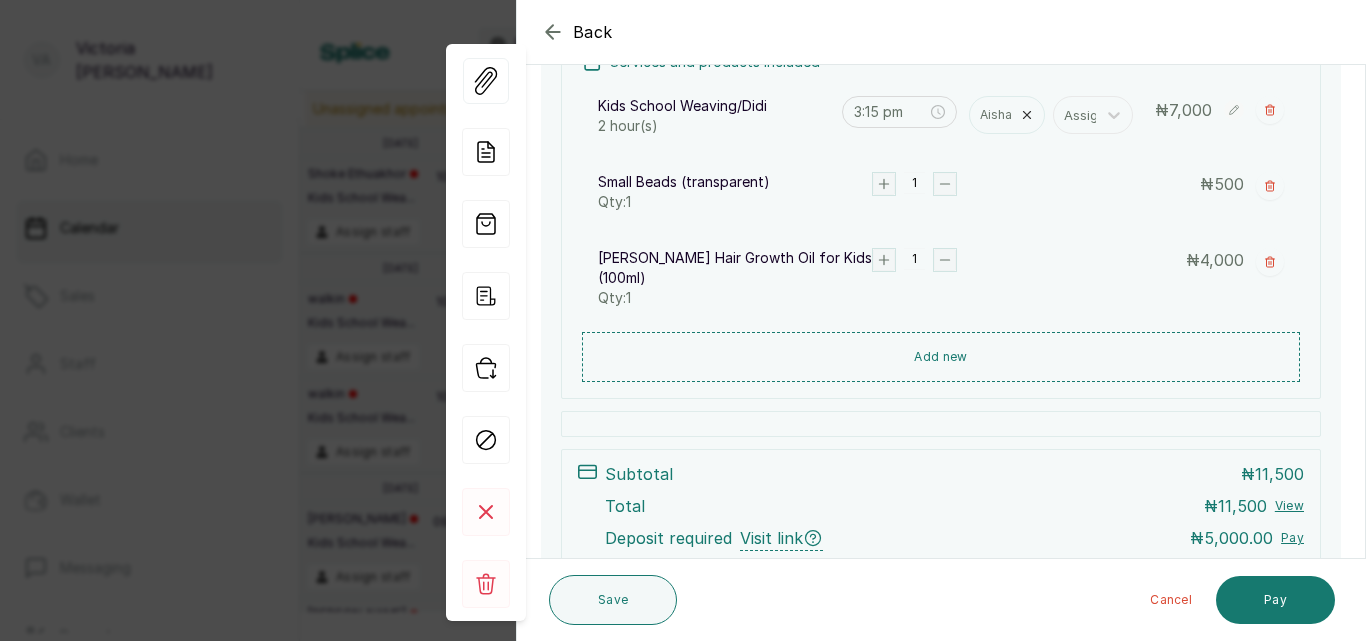 scroll, scrollTop: 393, scrollLeft: 0, axis: vertical 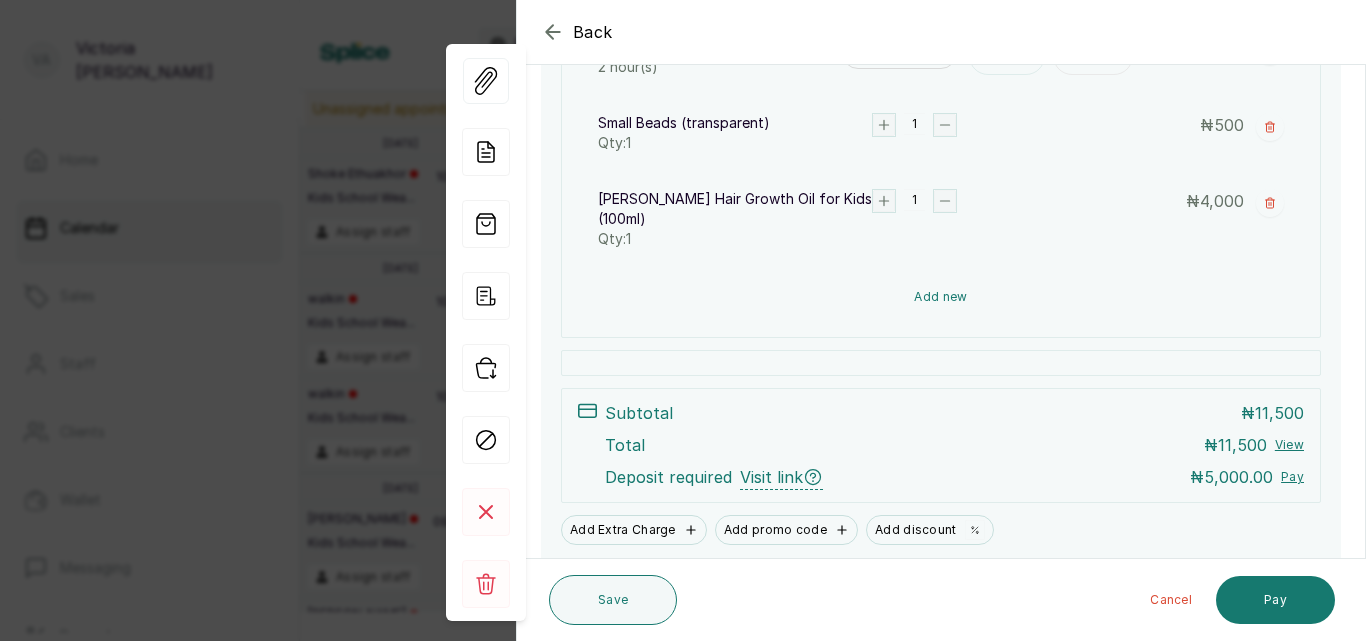 click on "Add new" at bounding box center [941, 297] 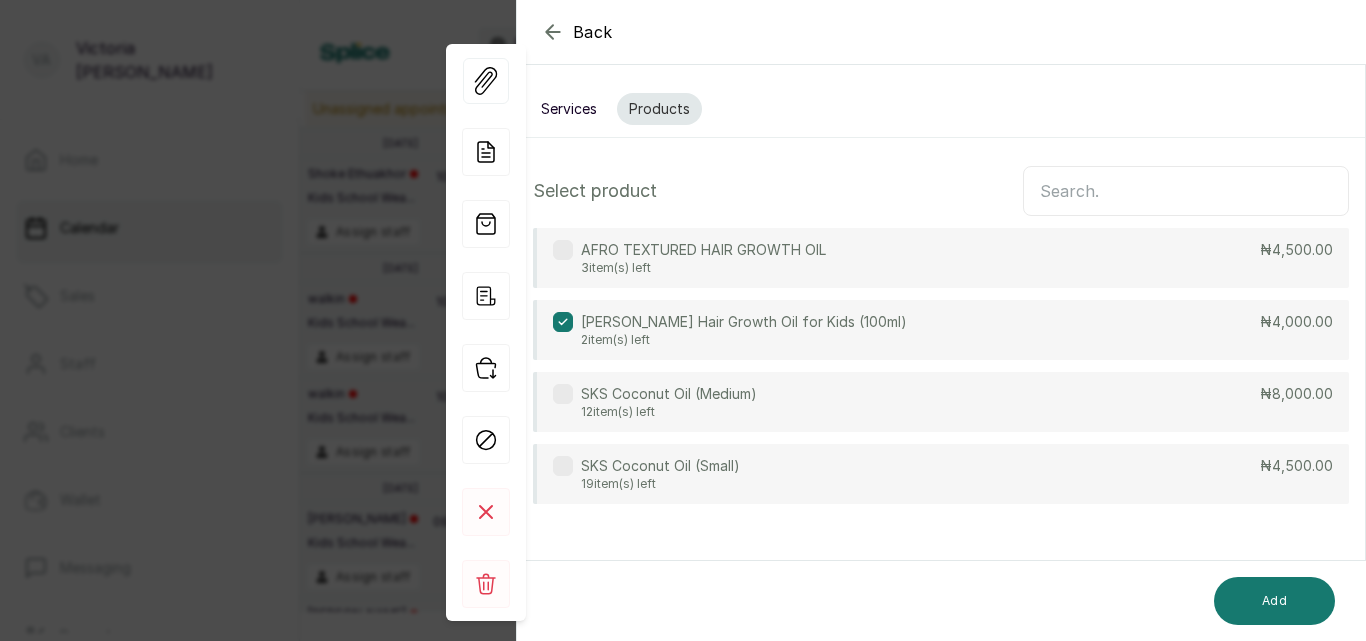 scroll, scrollTop: 0, scrollLeft: 0, axis: both 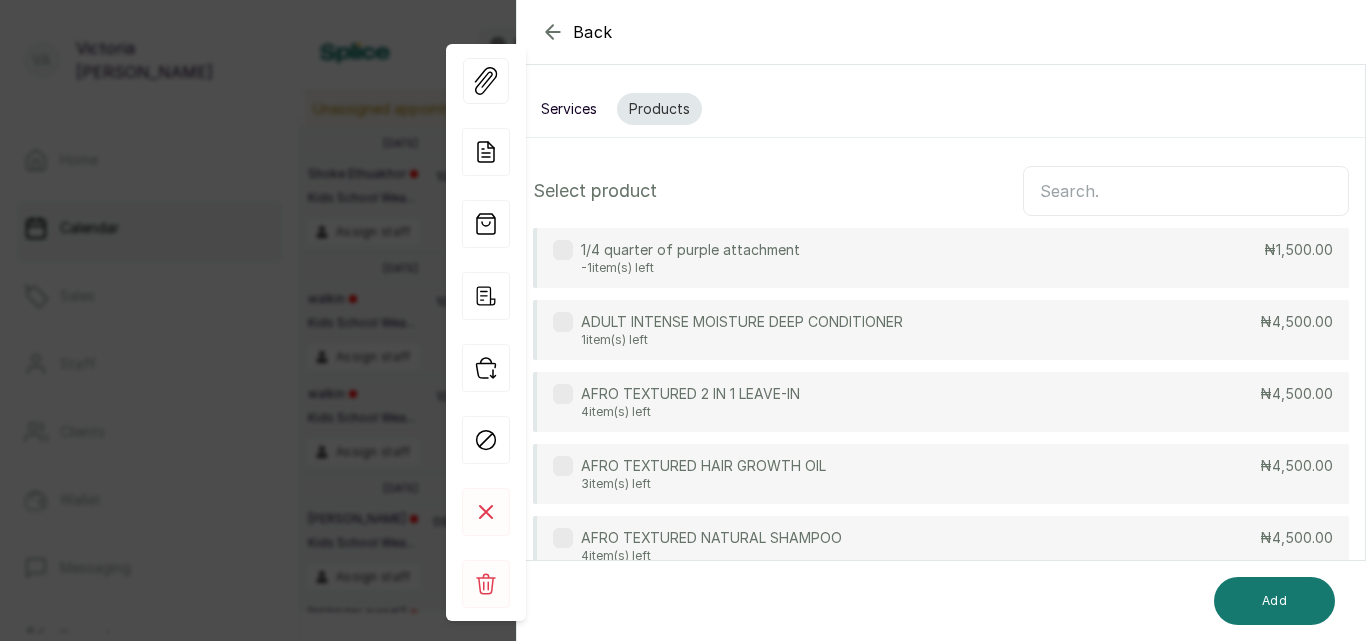 click at bounding box center [1186, 191] 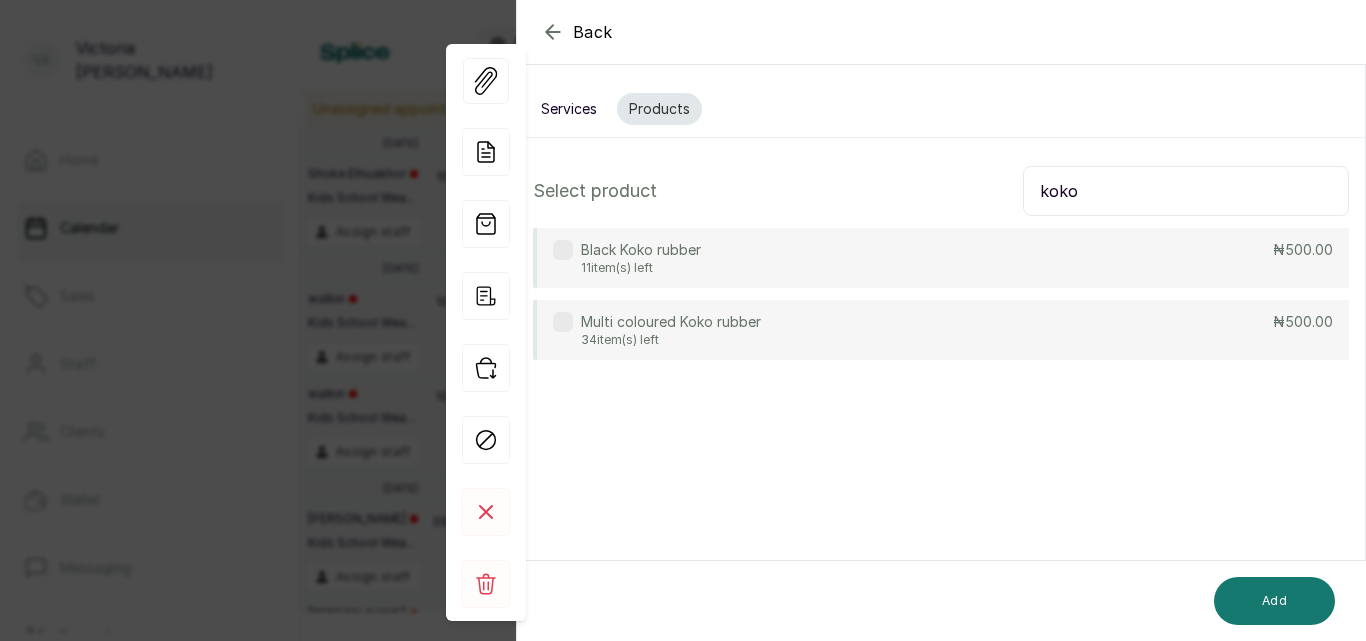 type on "koko" 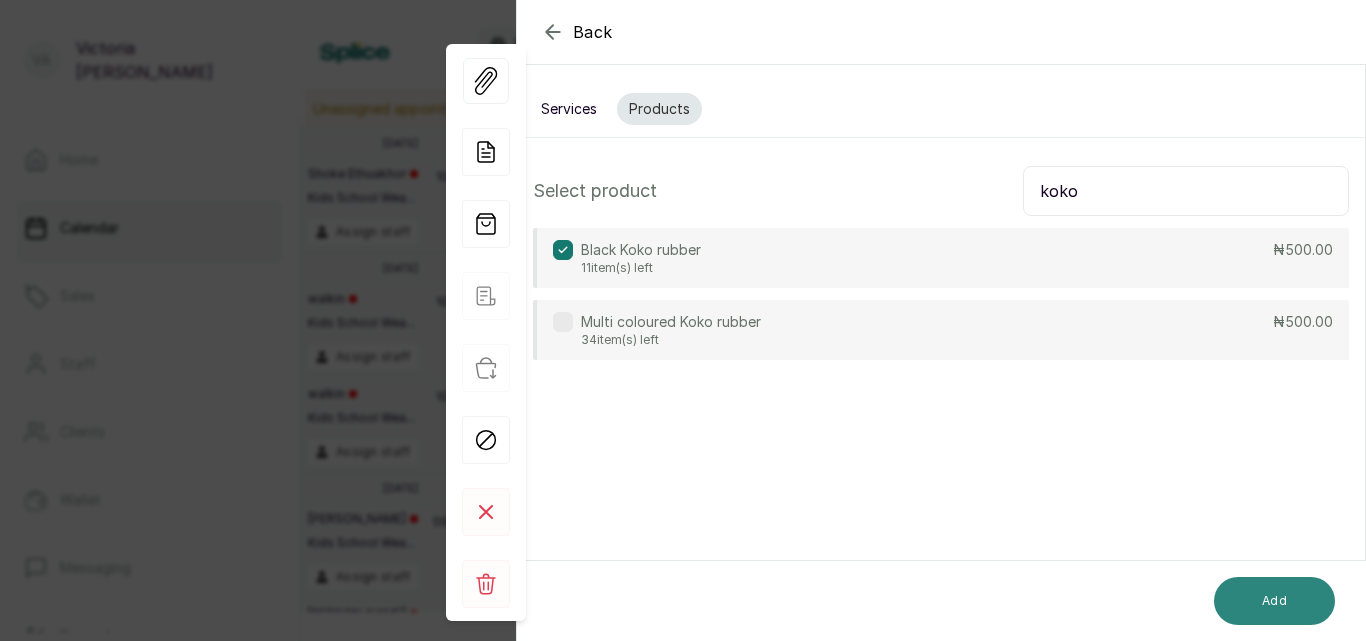 click on "Add" at bounding box center (1274, 601) 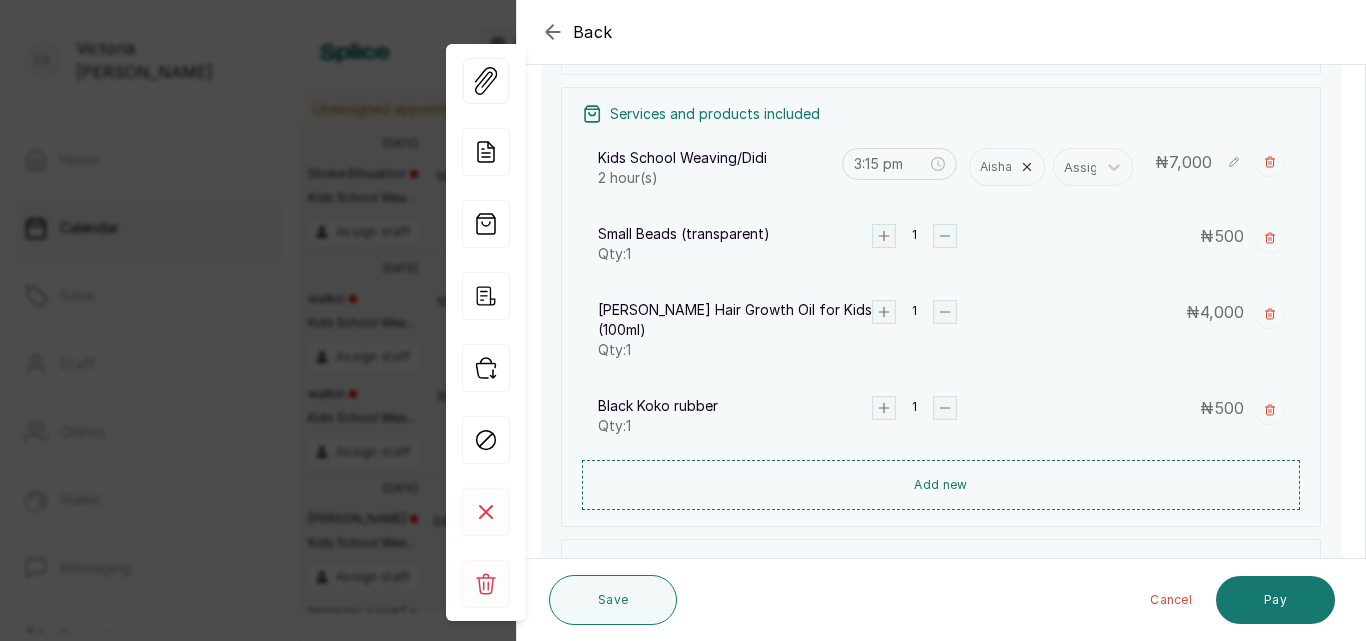 scroll, scrollTop: 323, scrollLeft: 0, axis: vertical 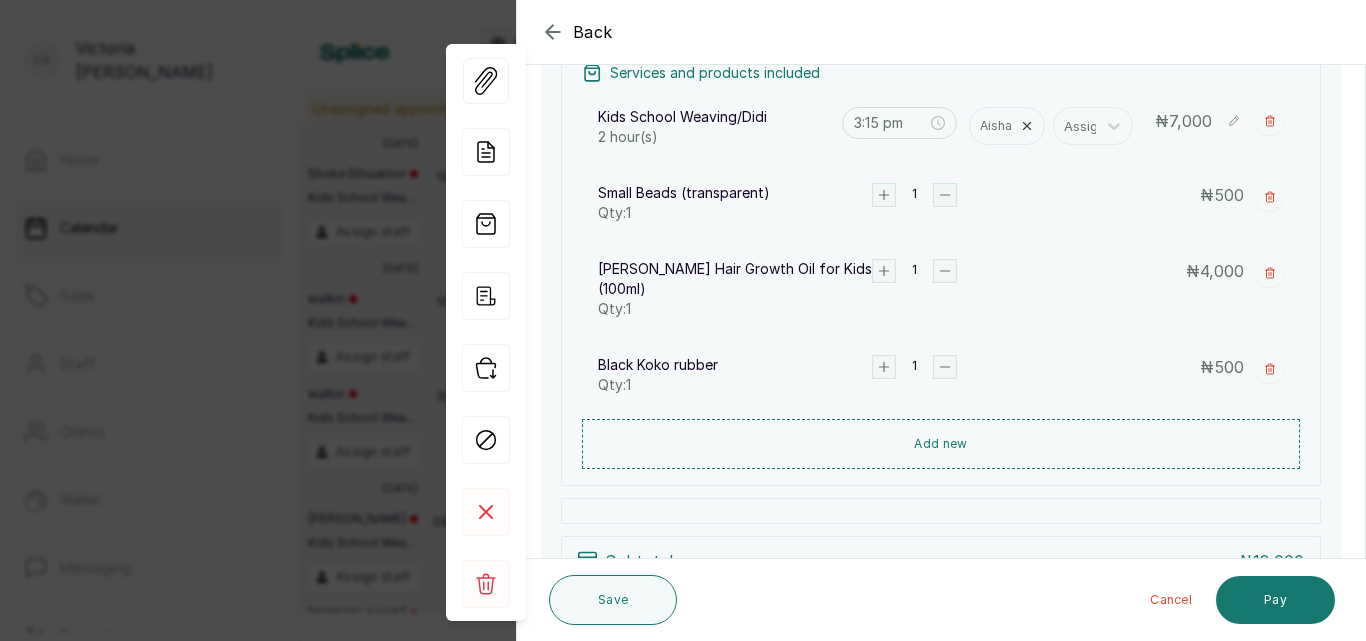click 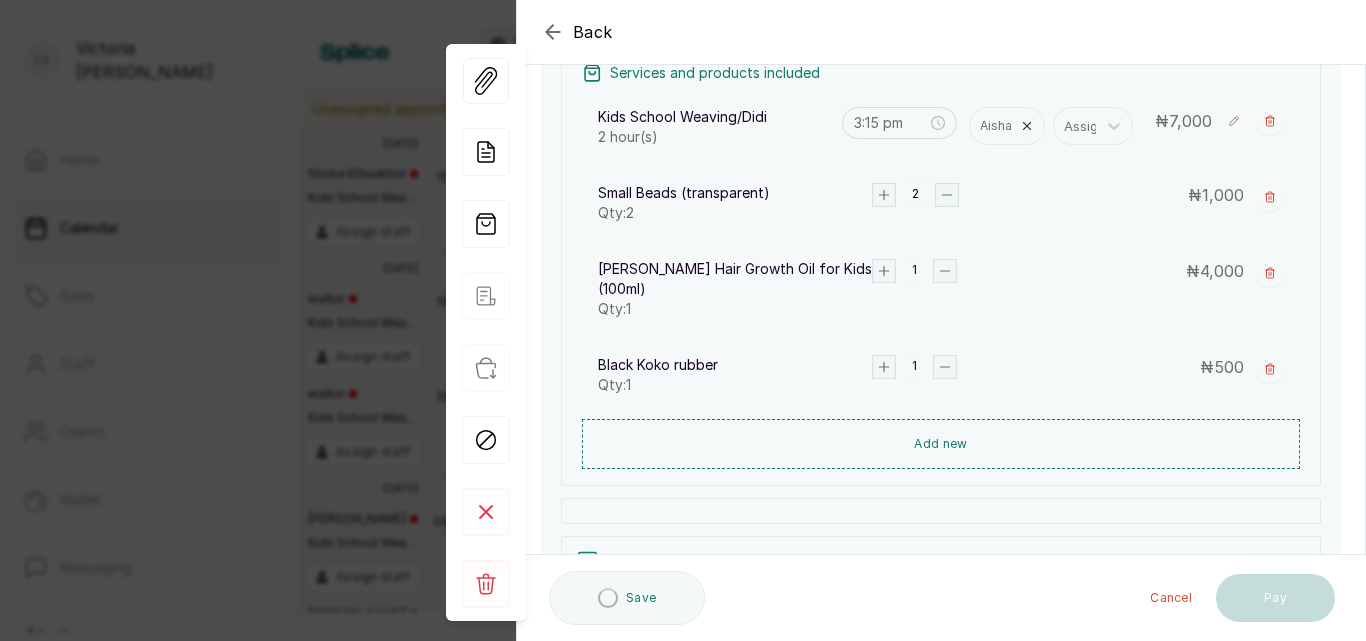 click 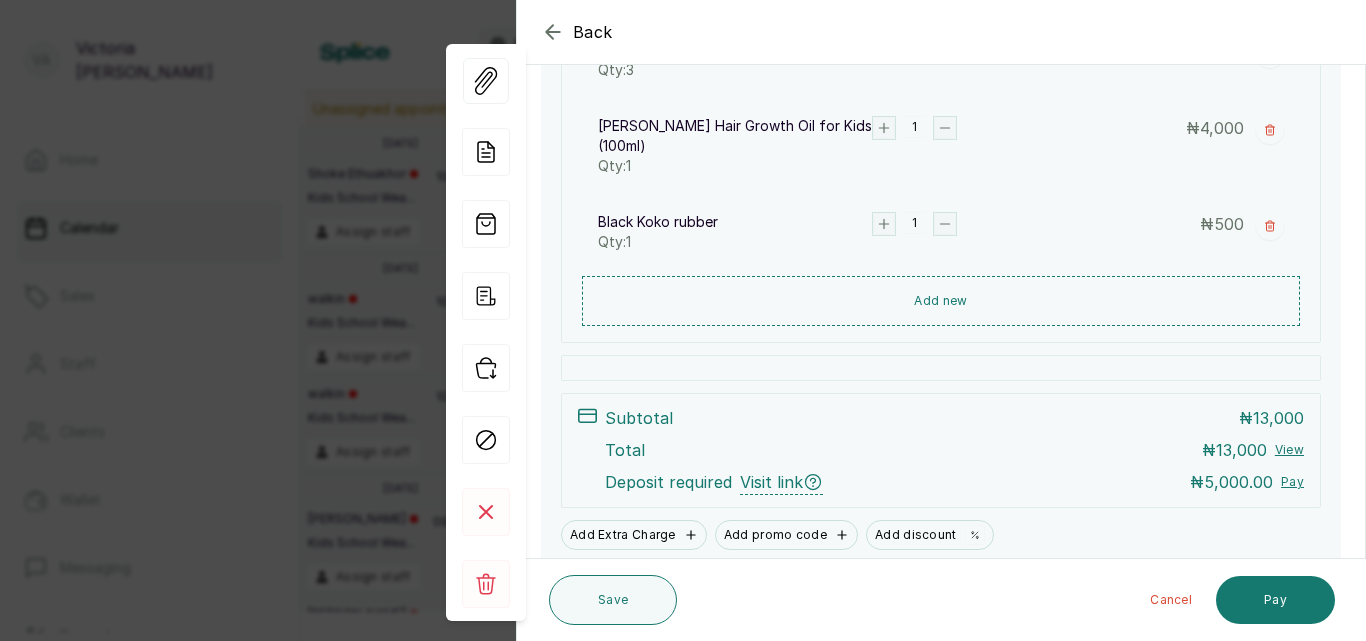 scroll, scrollTop: 540, scrollLeft: 0, axis: vertical 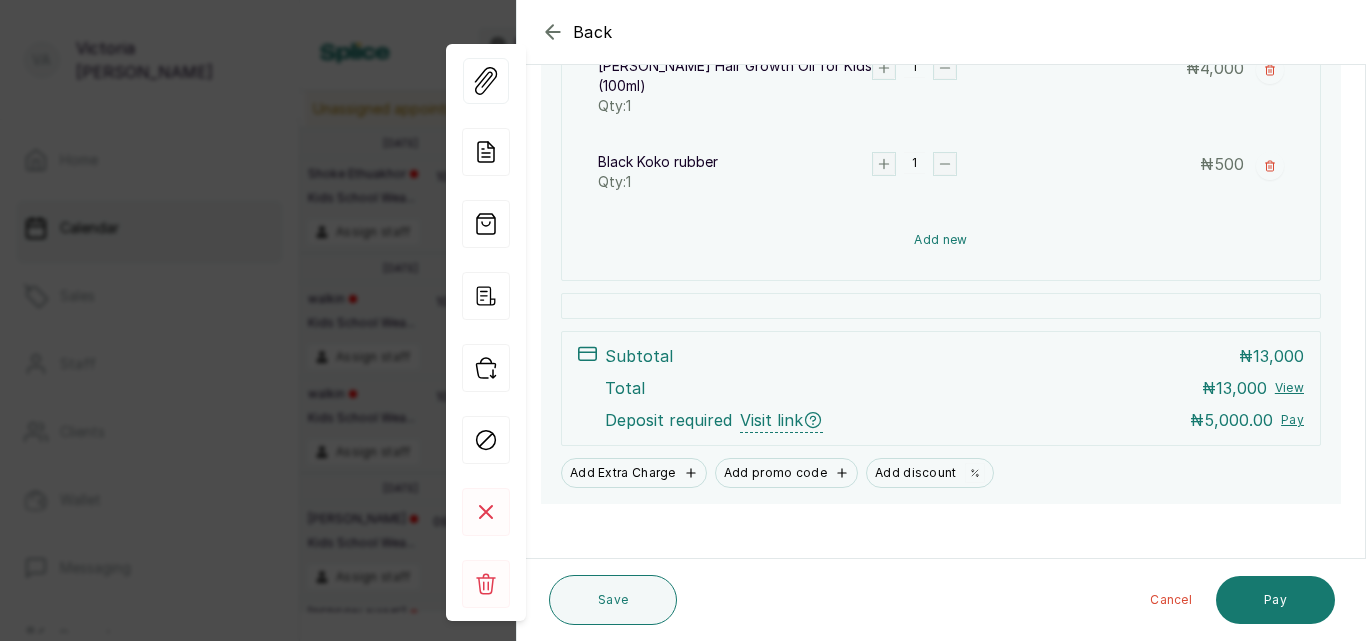 click on "Add new" at bounding box center [941, 240] 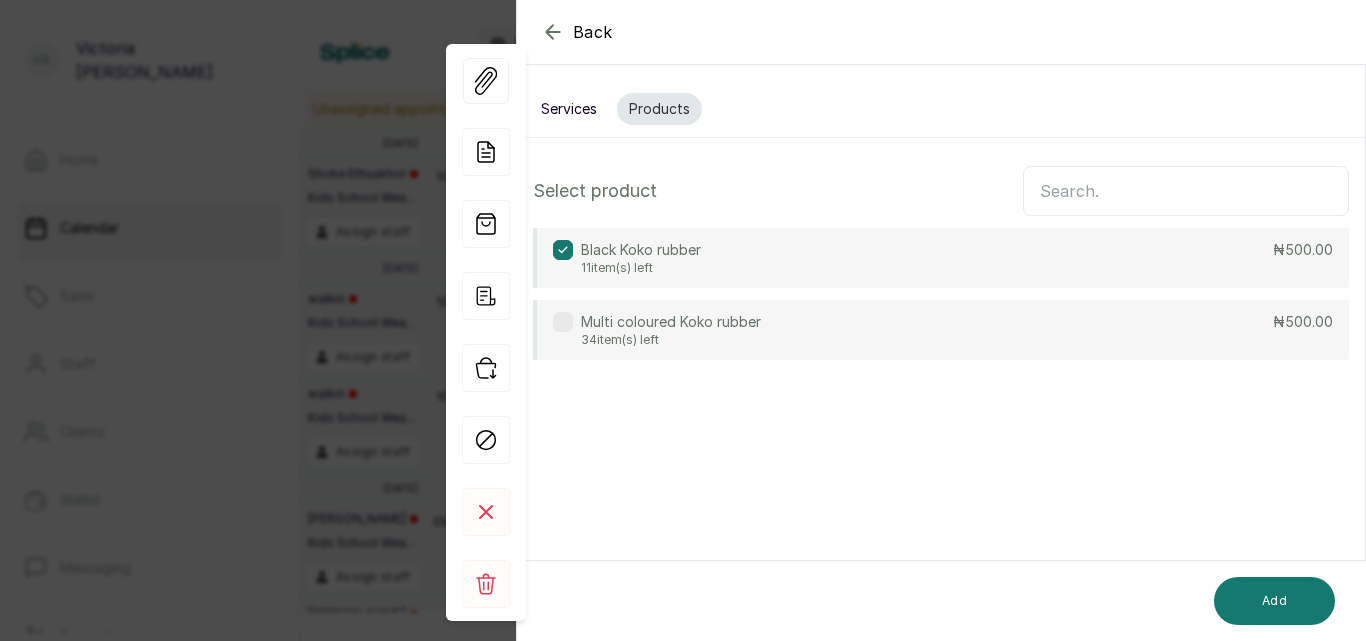 scroll, scrollTop: 0, scrollLeft: 0, axis: both 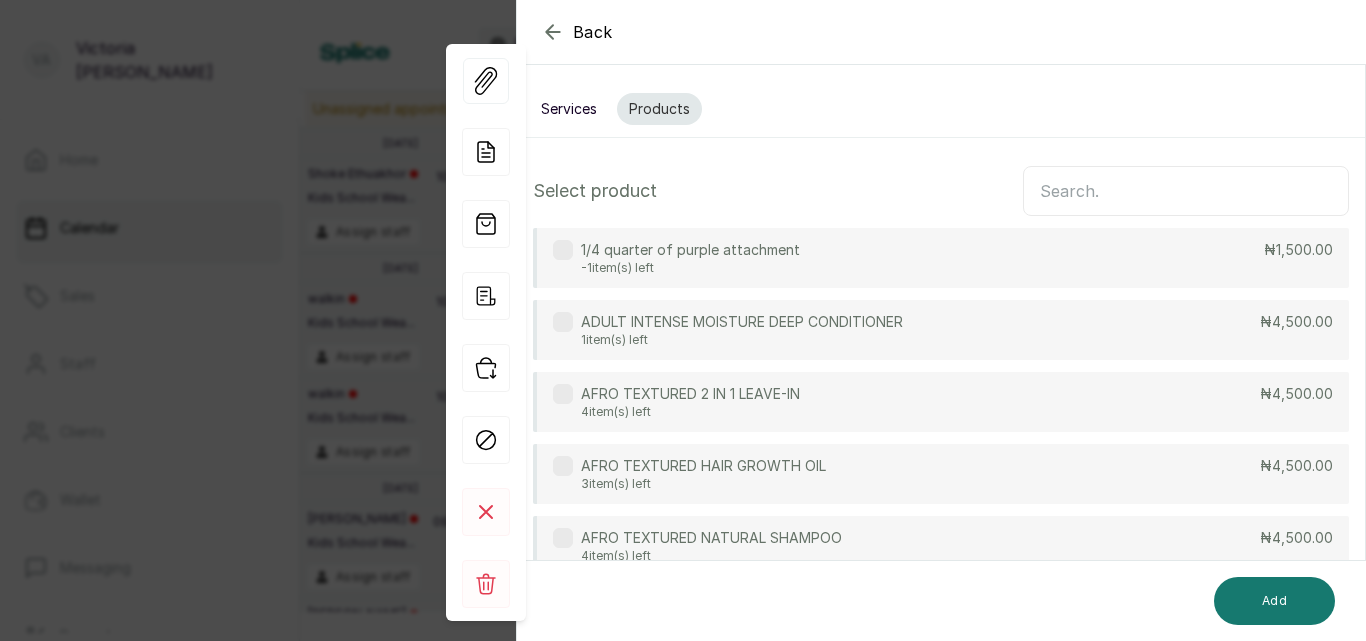 click at bounding box center [1186, 191] 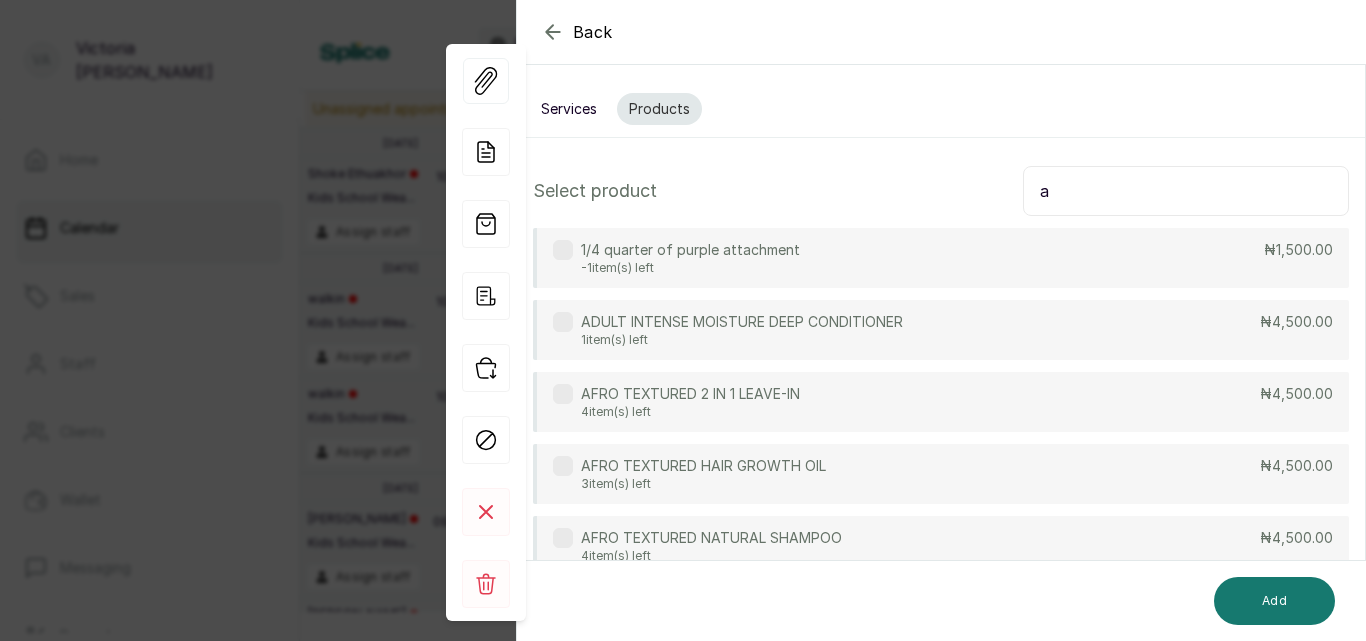 type on "a" 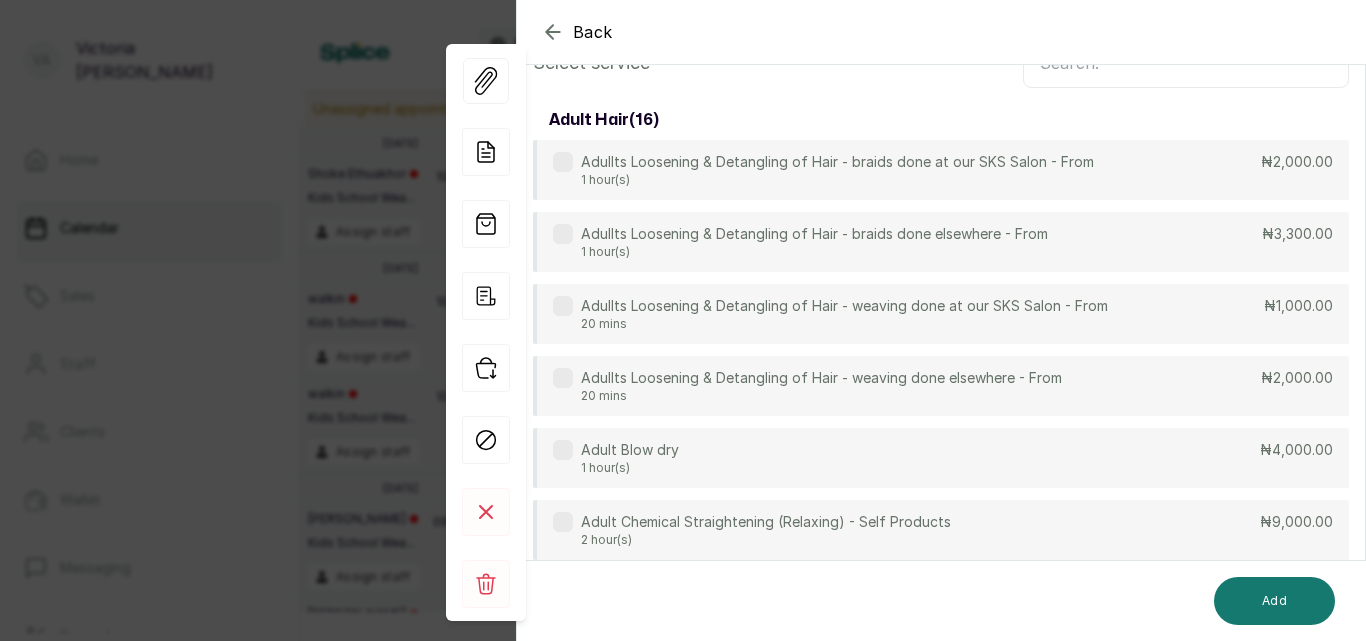 scroll, scrollTop: 149, scrollLeft: 0, axis: vertical 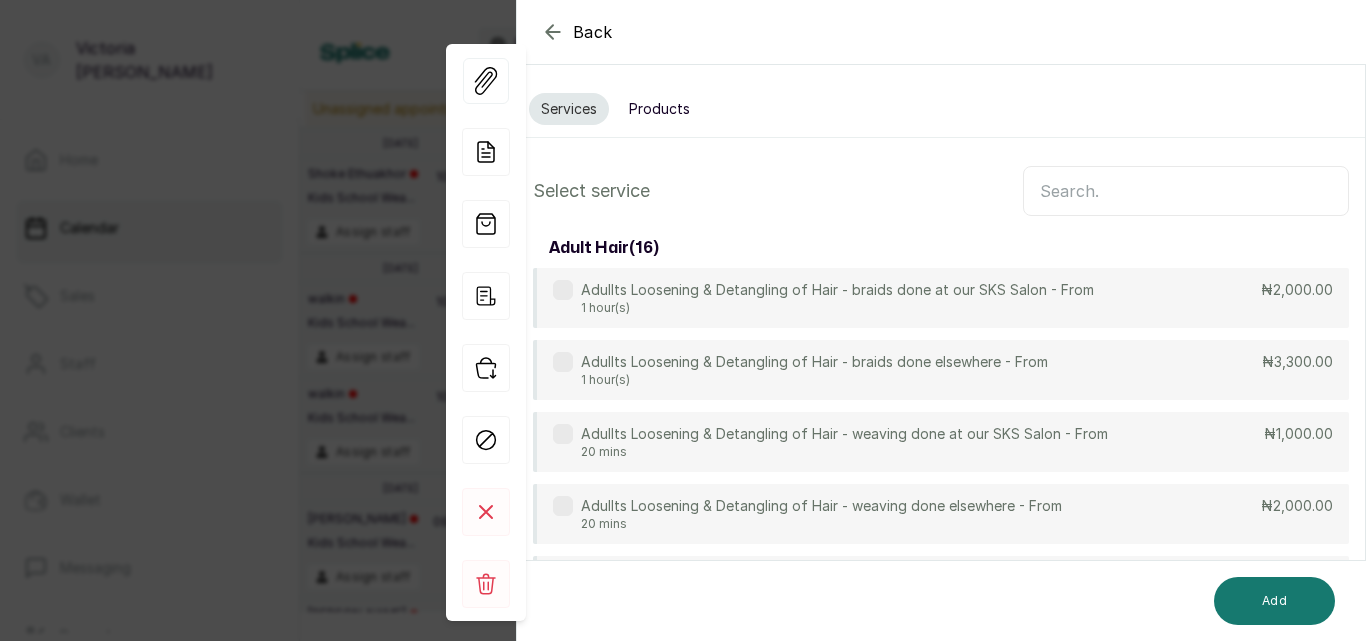 click at bounding box center (1186, 191) 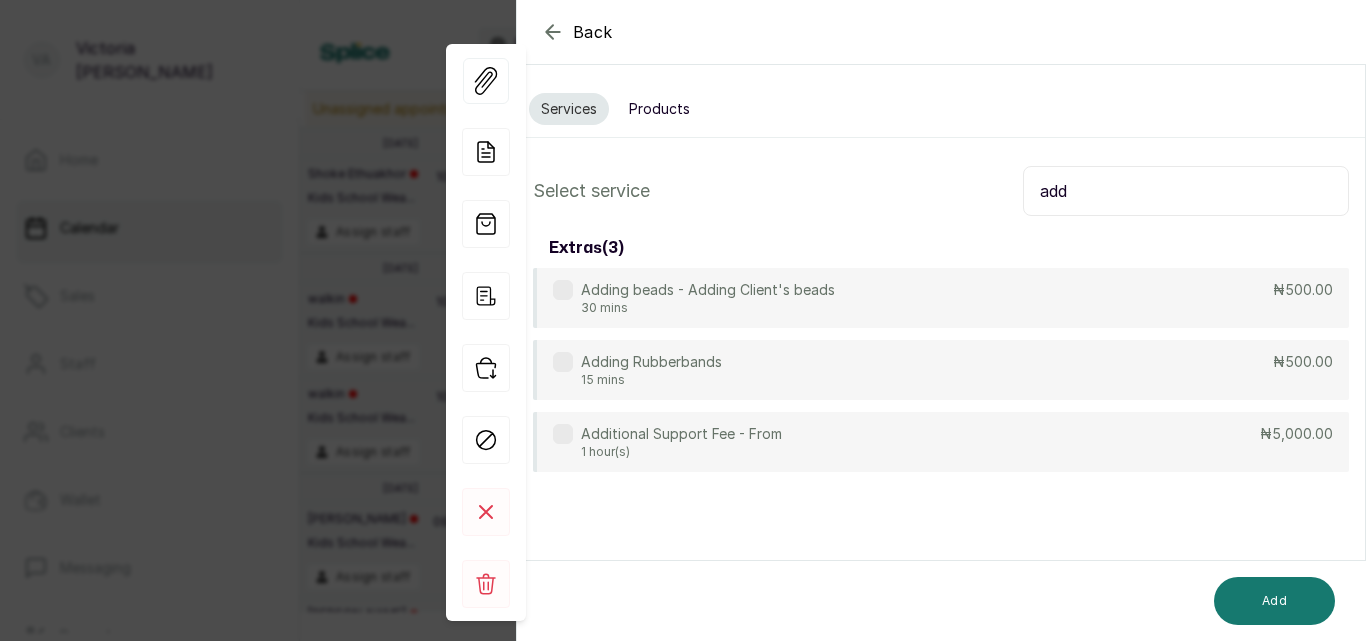 type on "add" 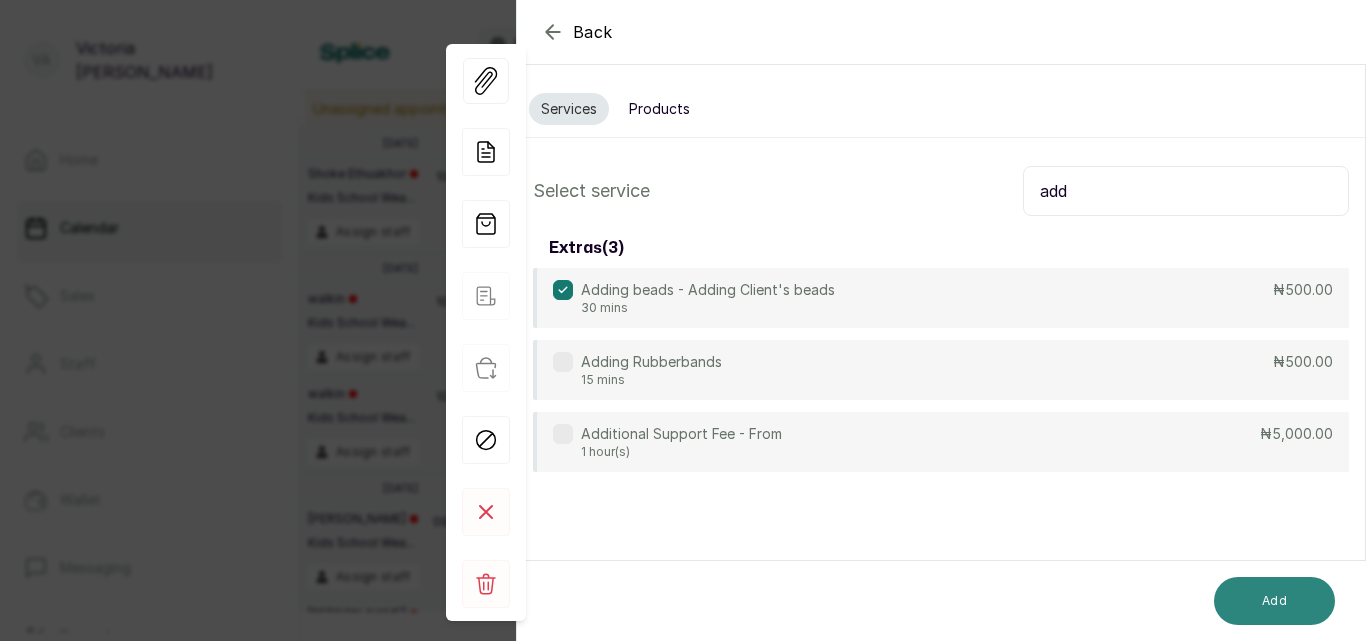 click on "Add" at bounding box center (1274, 601) 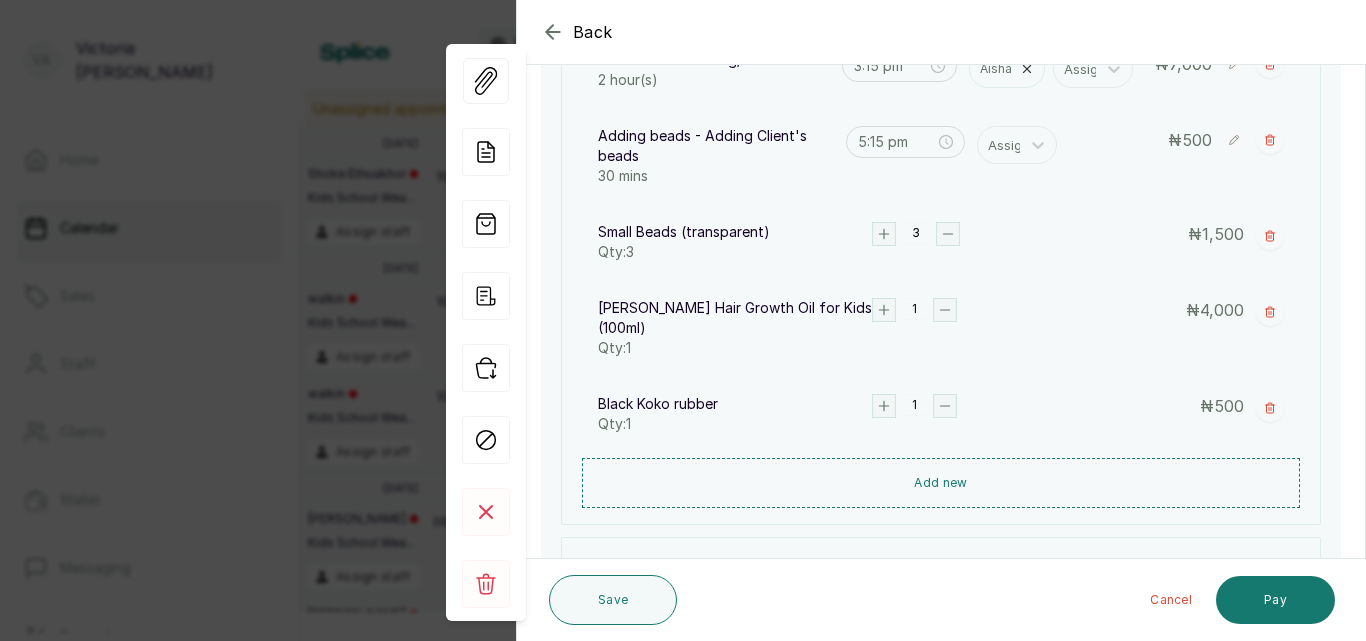 scroll, scrollTop: 385, scrollLeft: 0, axis: vertical 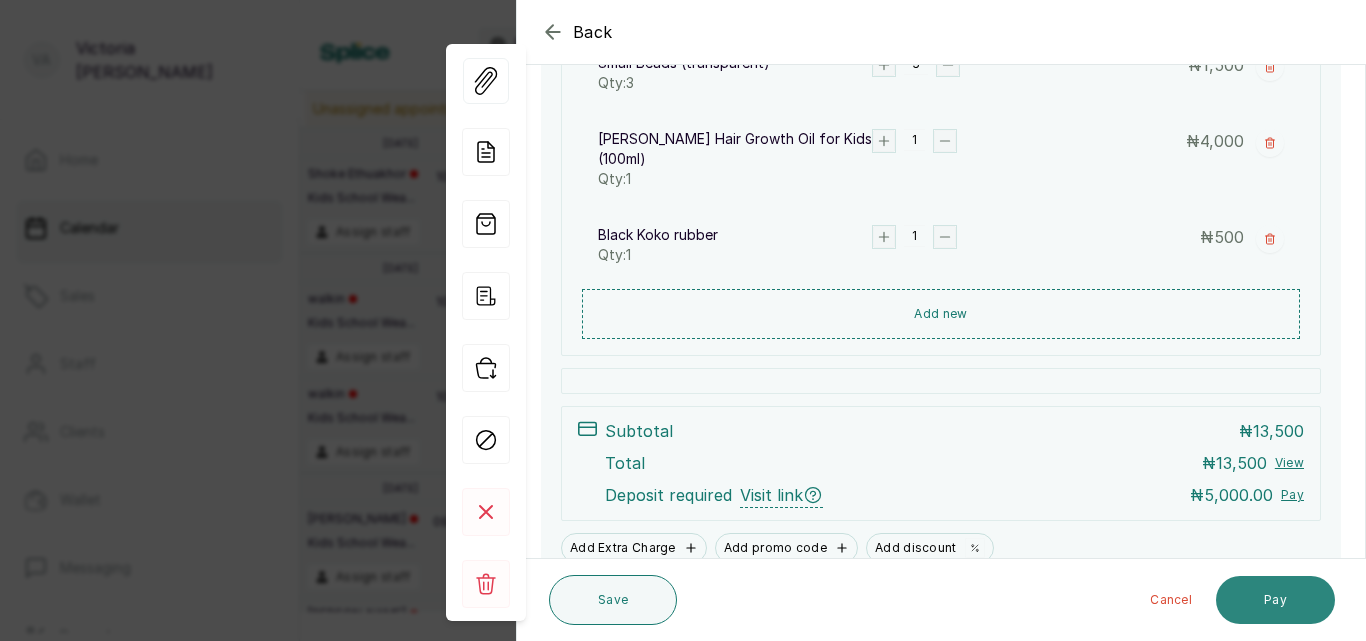 click on "Pay" at bounding box center [1275, 600] 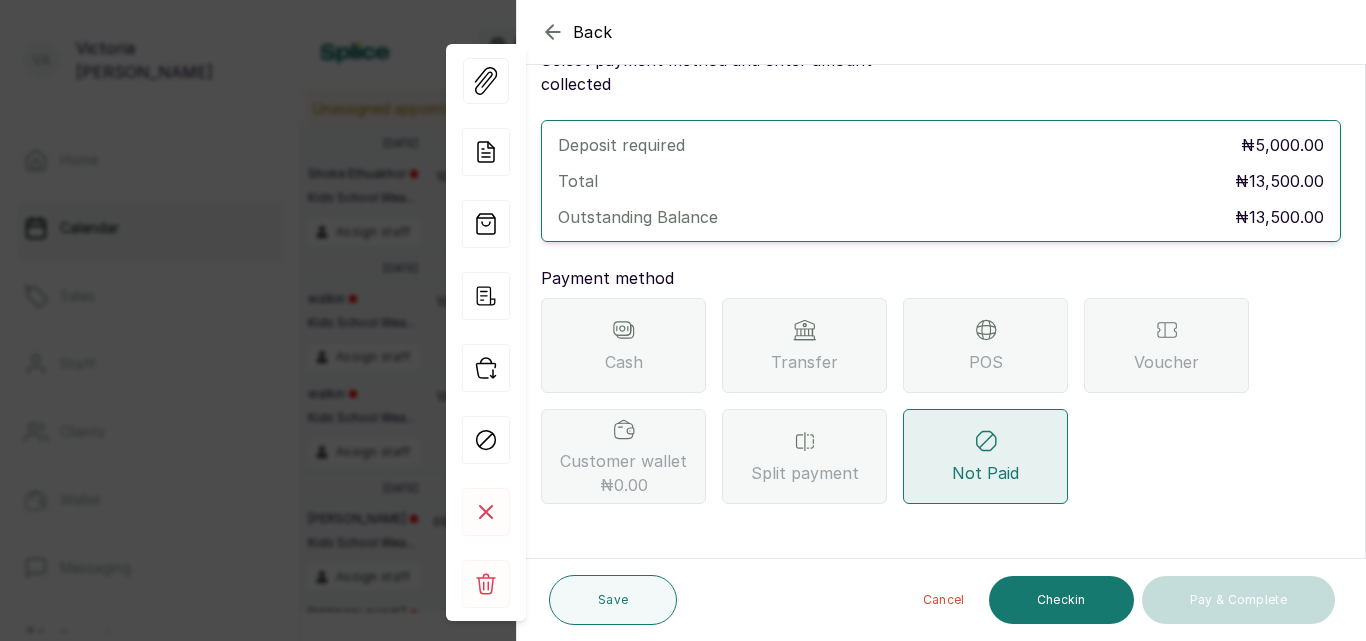 scroll, scrollTop: 57, scrollLeft: 0, axis: vertical 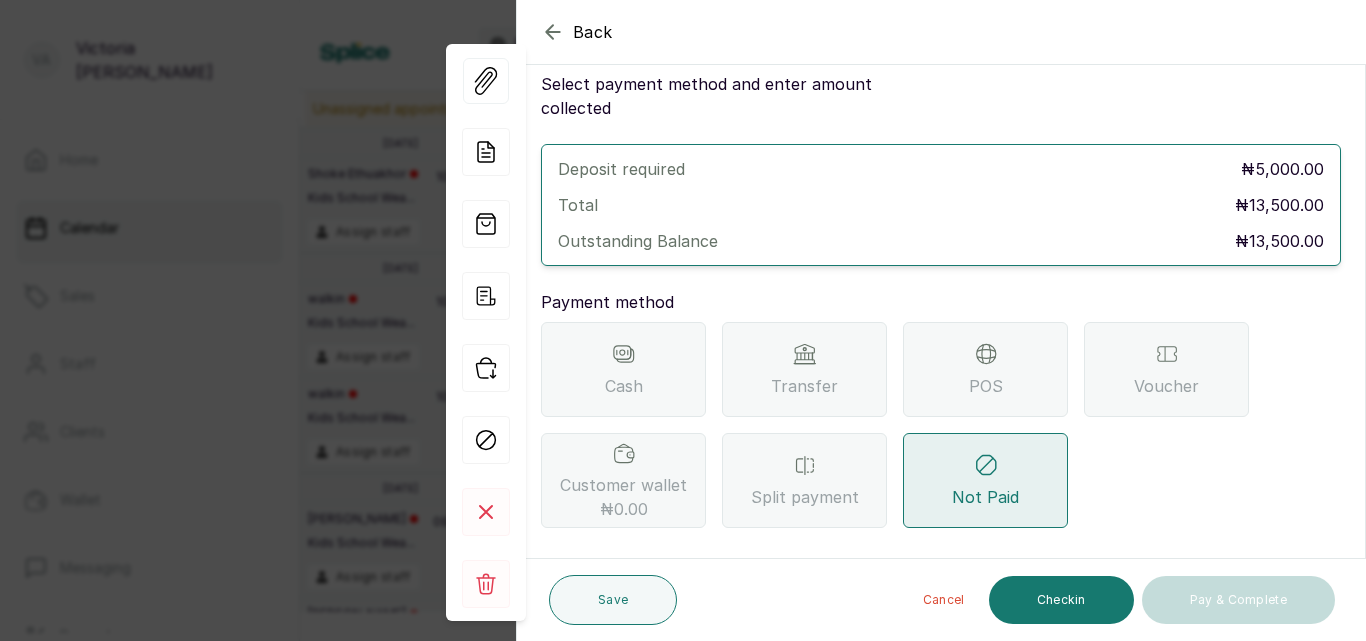 click on "Transfer" at bounding box center (804, 369) 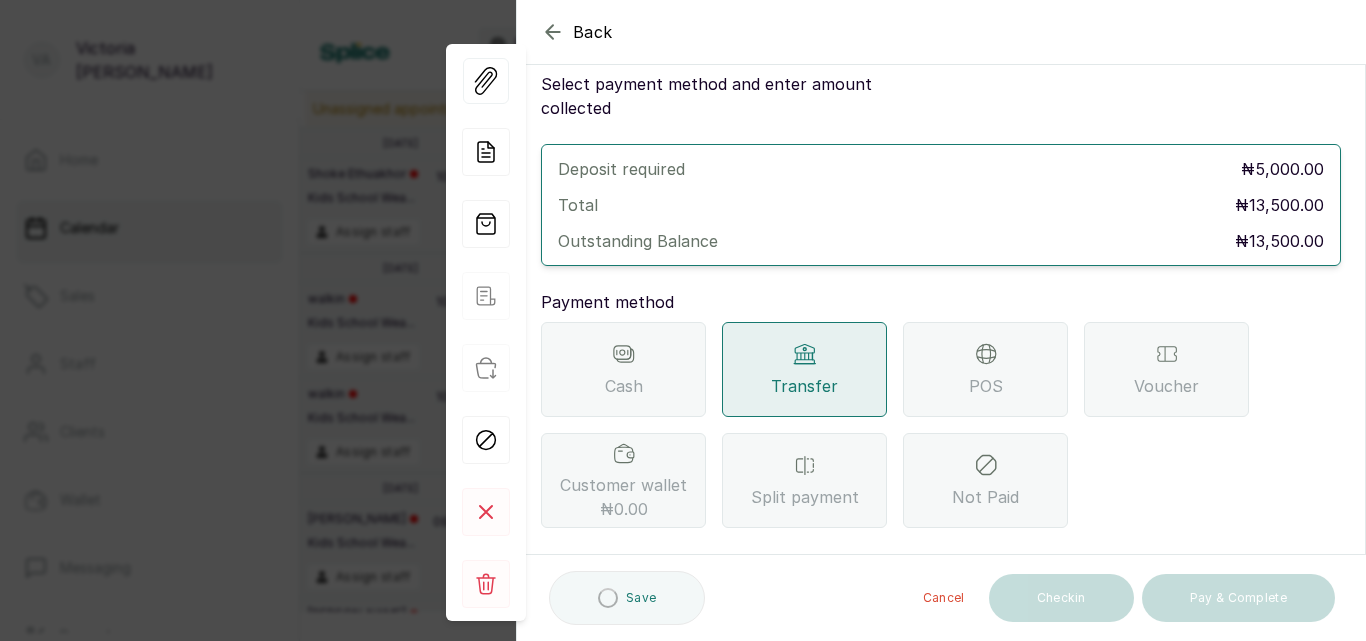 scroll, scrollTop: 297, scrollLeft: 0, axis: vertical 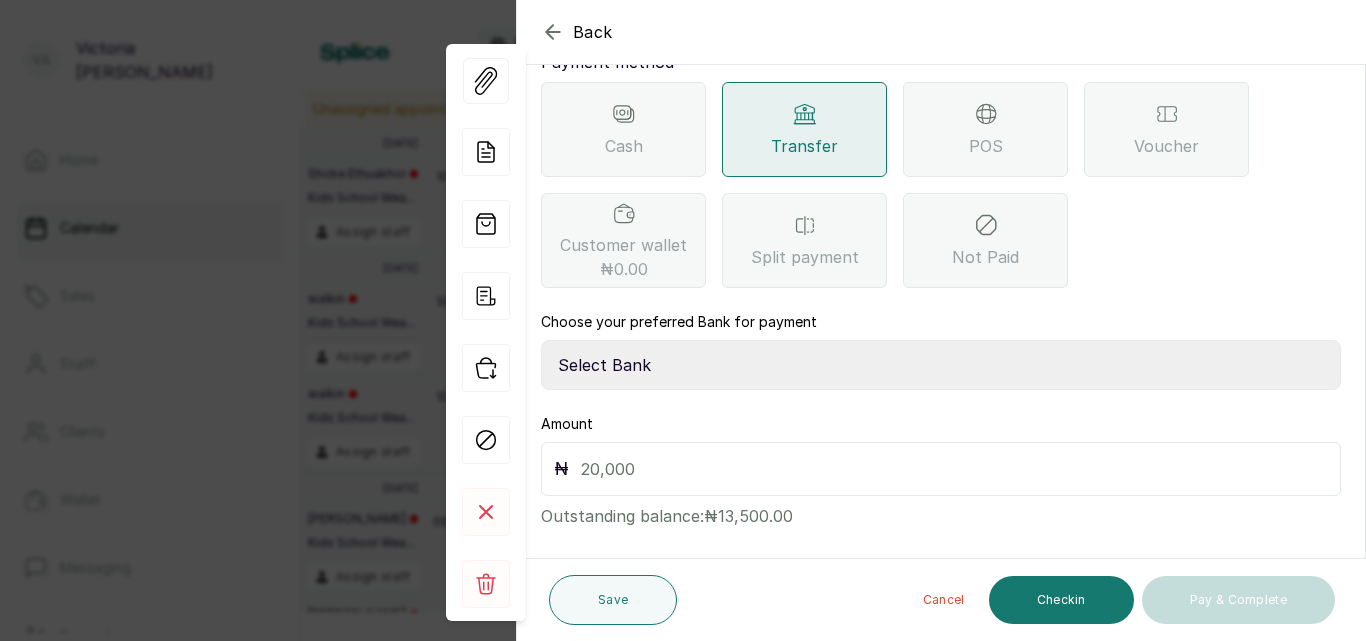 select on "a0df1ee2-db04-4e2a-8640-932656be21d6" 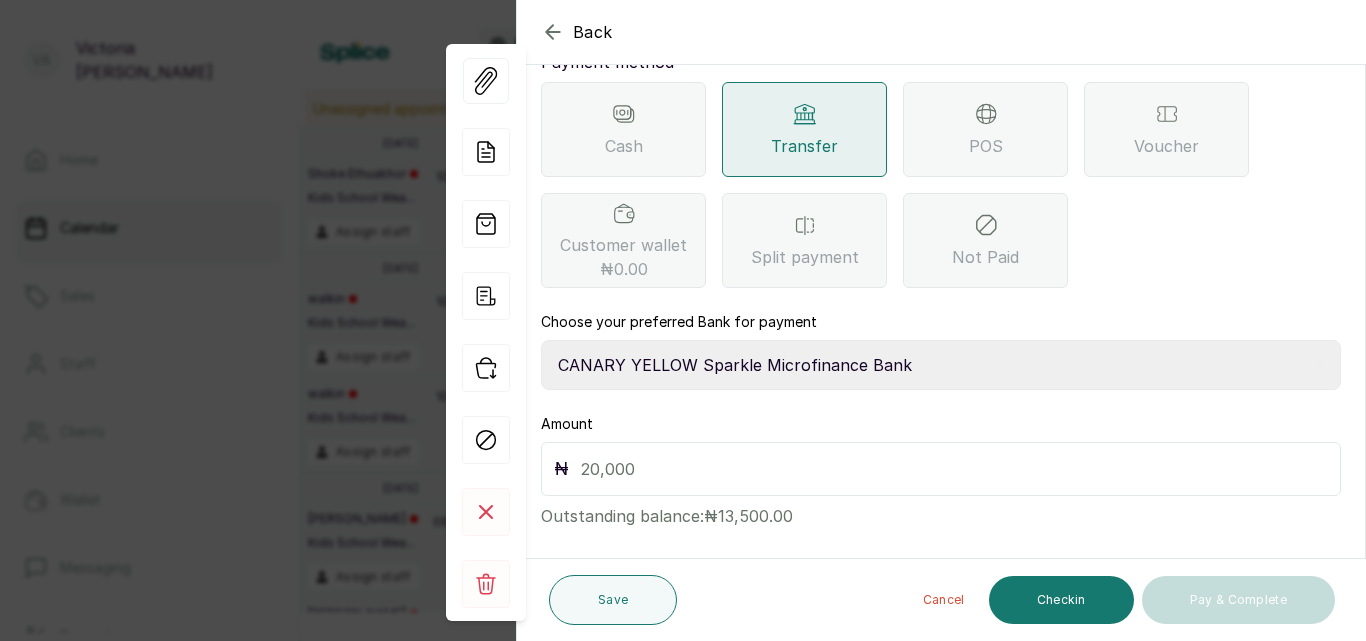click on "Select Bank CANARY YELLOW Moniepoint MFB CANARY YELLOW Sparkle Microfinance Bank" at bounding box center [941, 365] 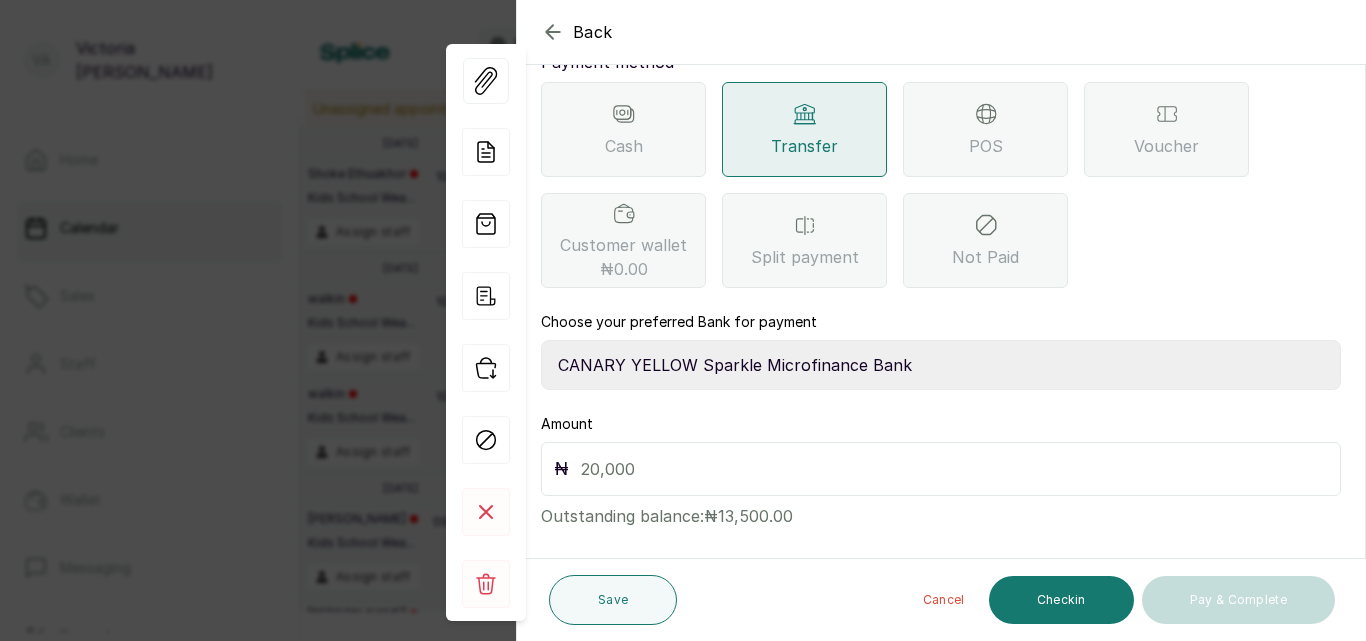click at bounding box center (954, 469) 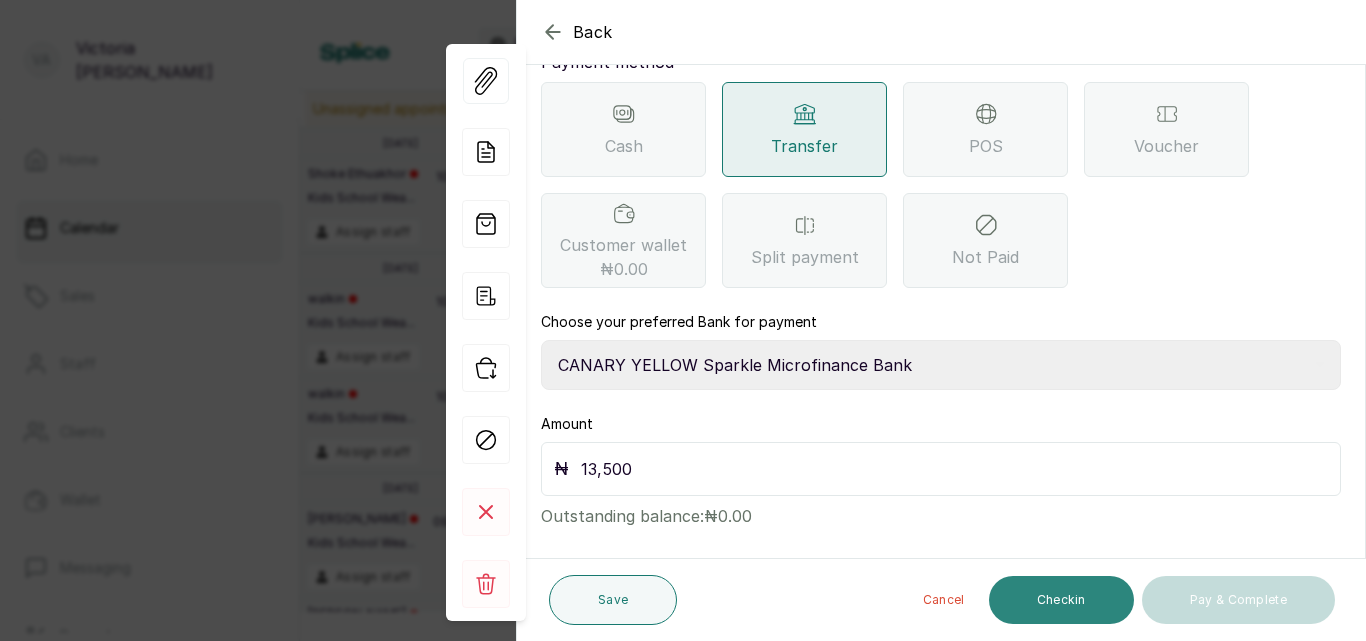 type on "13,500" 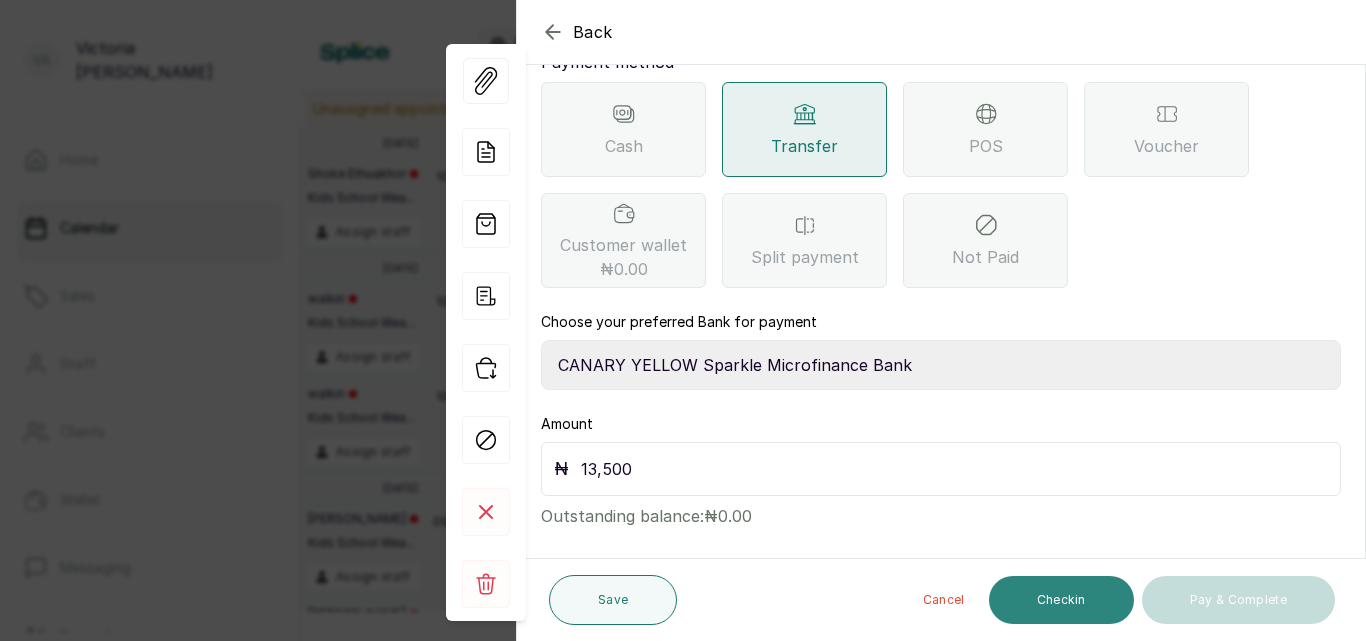 click on "Checkin" at bounding box center [1061, 600] 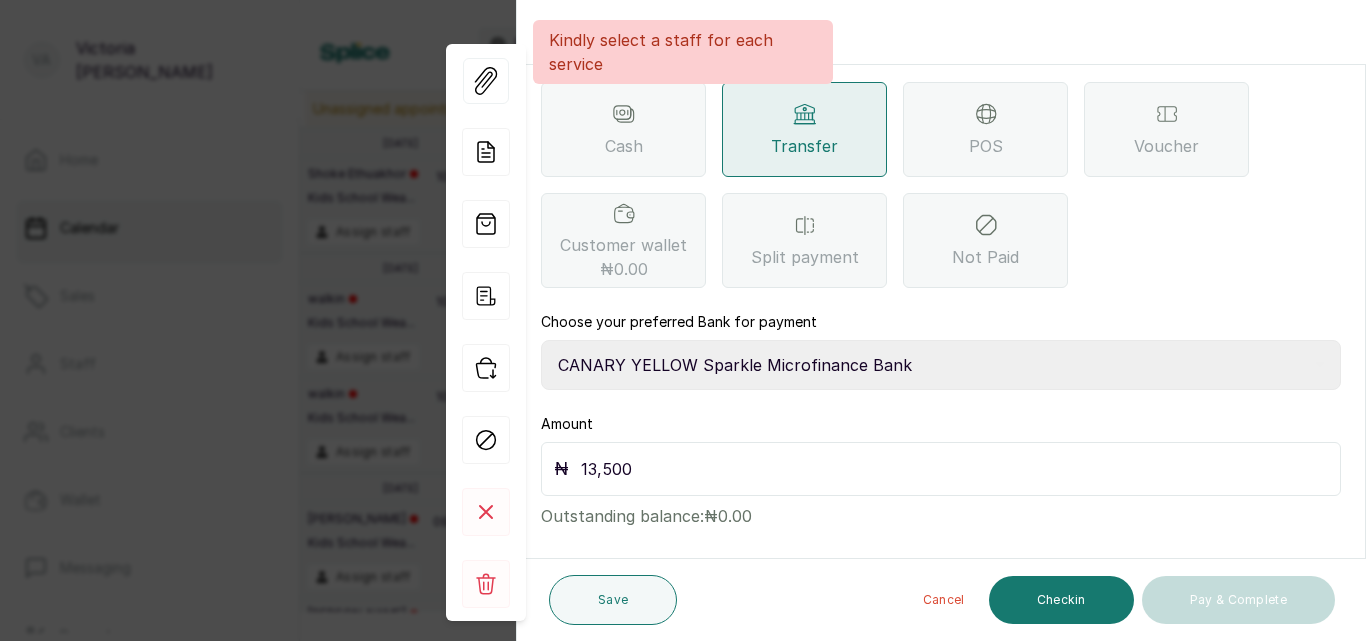 click on "Back" at bounding box center [1200, 32] 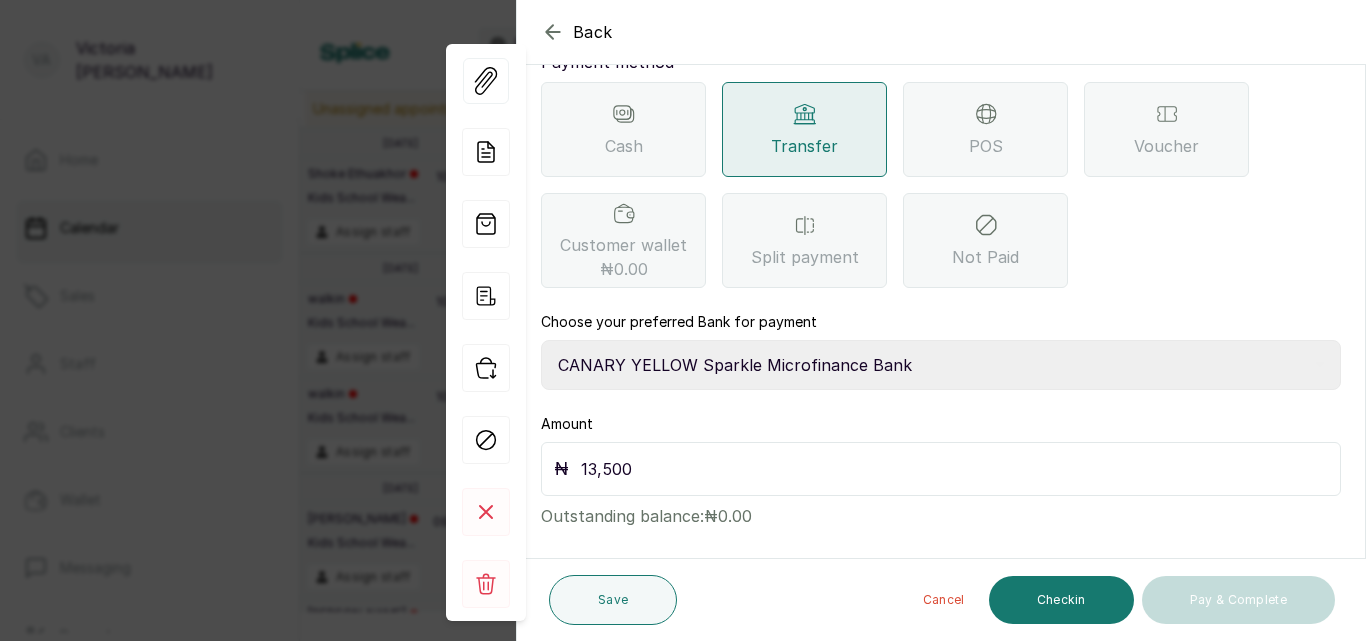 click 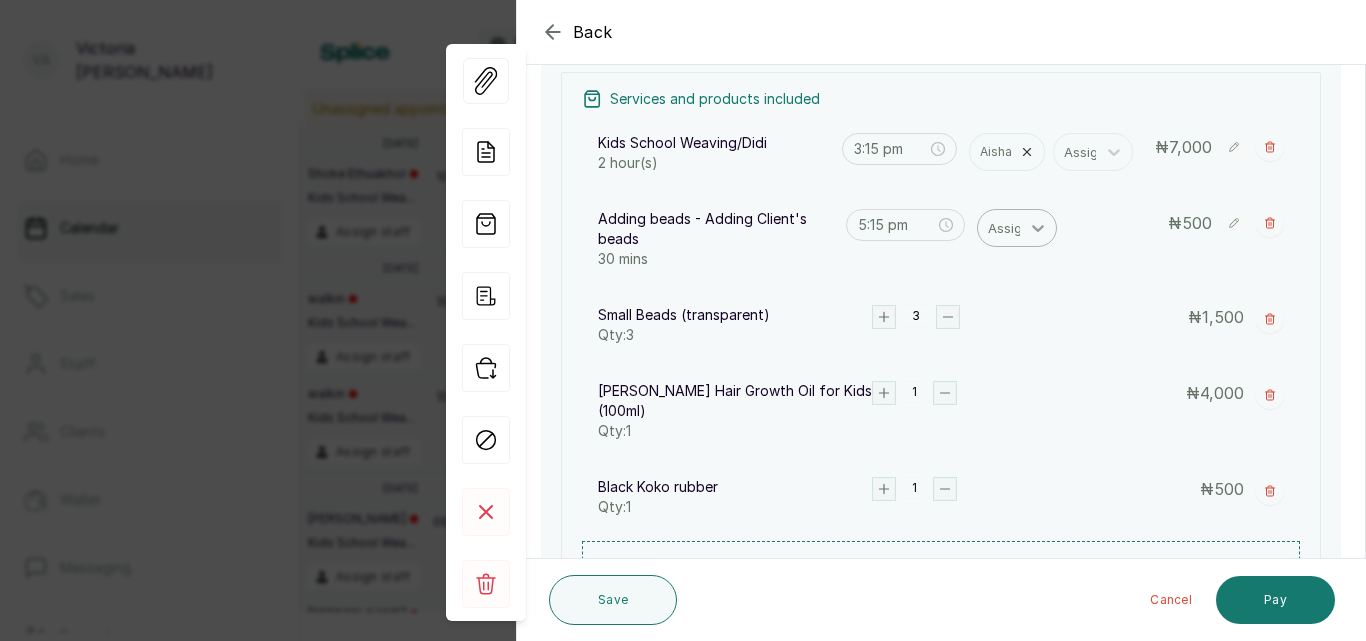 click 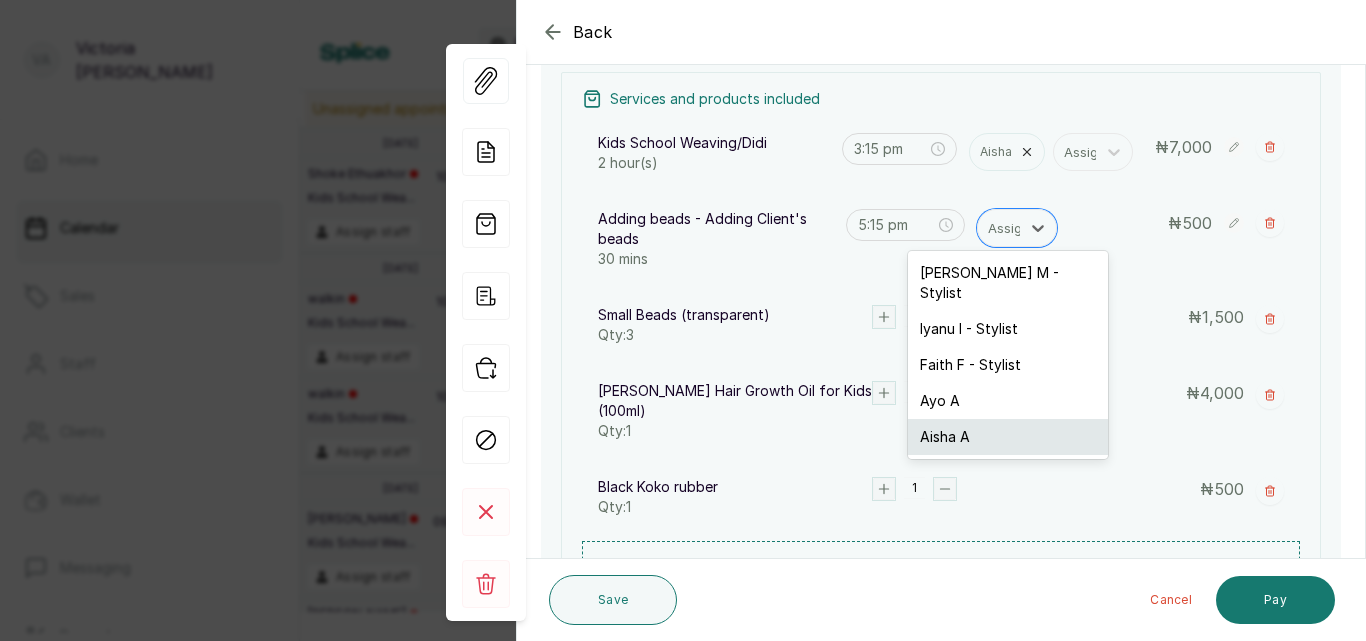 click on "Aisha A" at bounding box center [1008, 437] 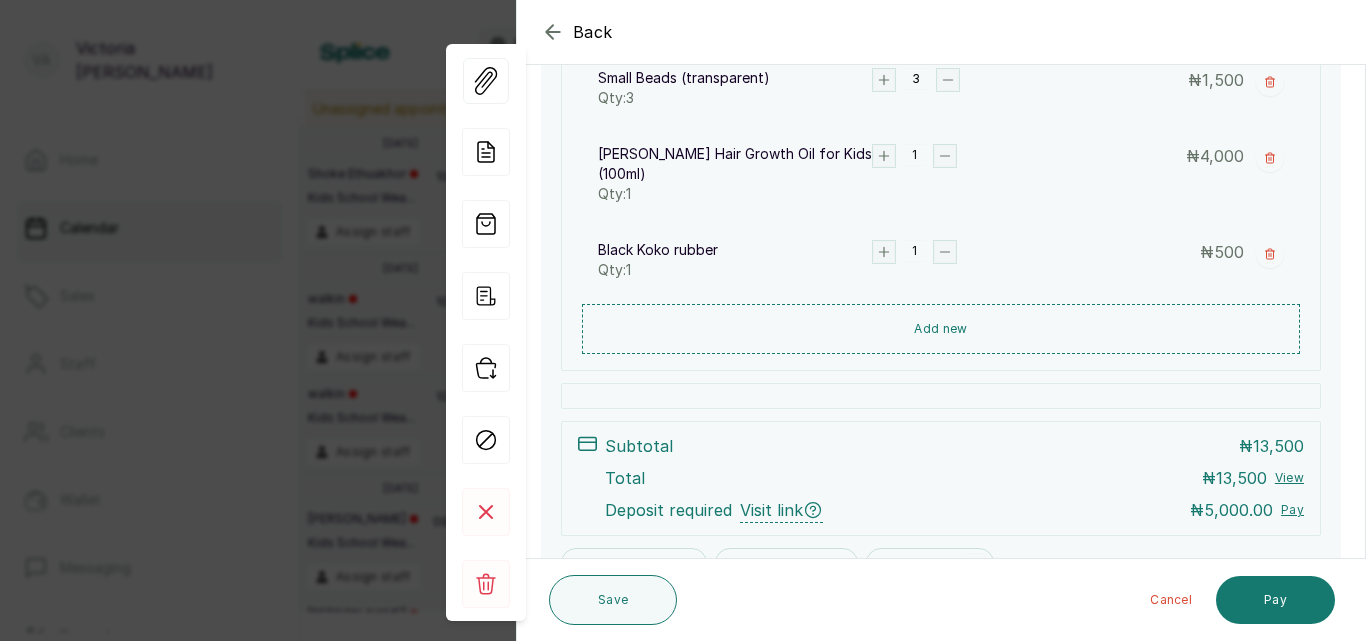 scroll, scrollTop: 540, scrollLeft: 0, axis: vertical 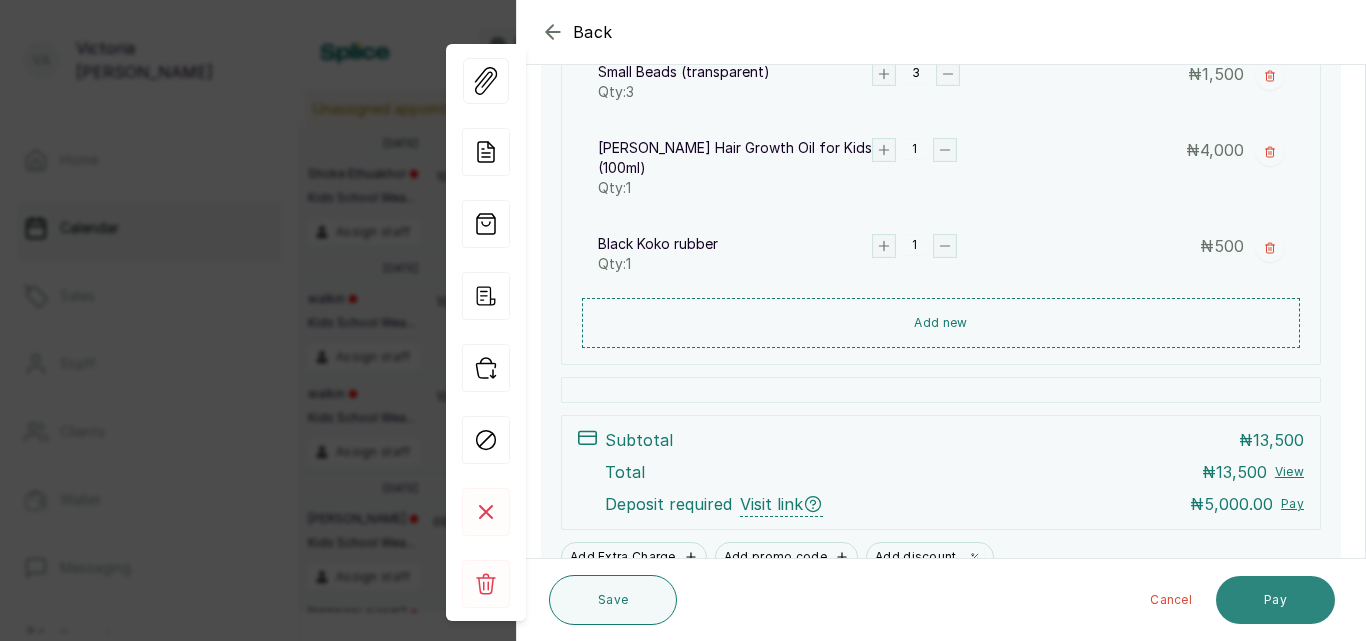 click on "Pay" at bounding box center (1275, 600) 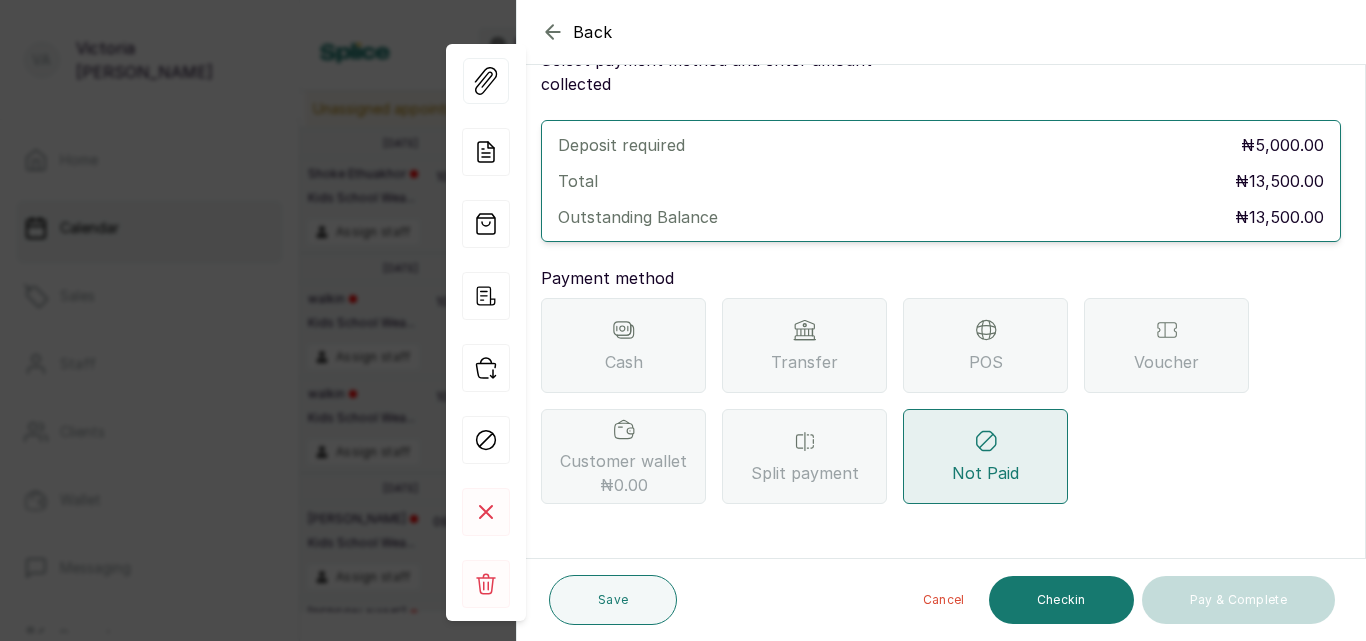 scroll, scrollTop: 57, scrollLeft: 0, axis: vertical 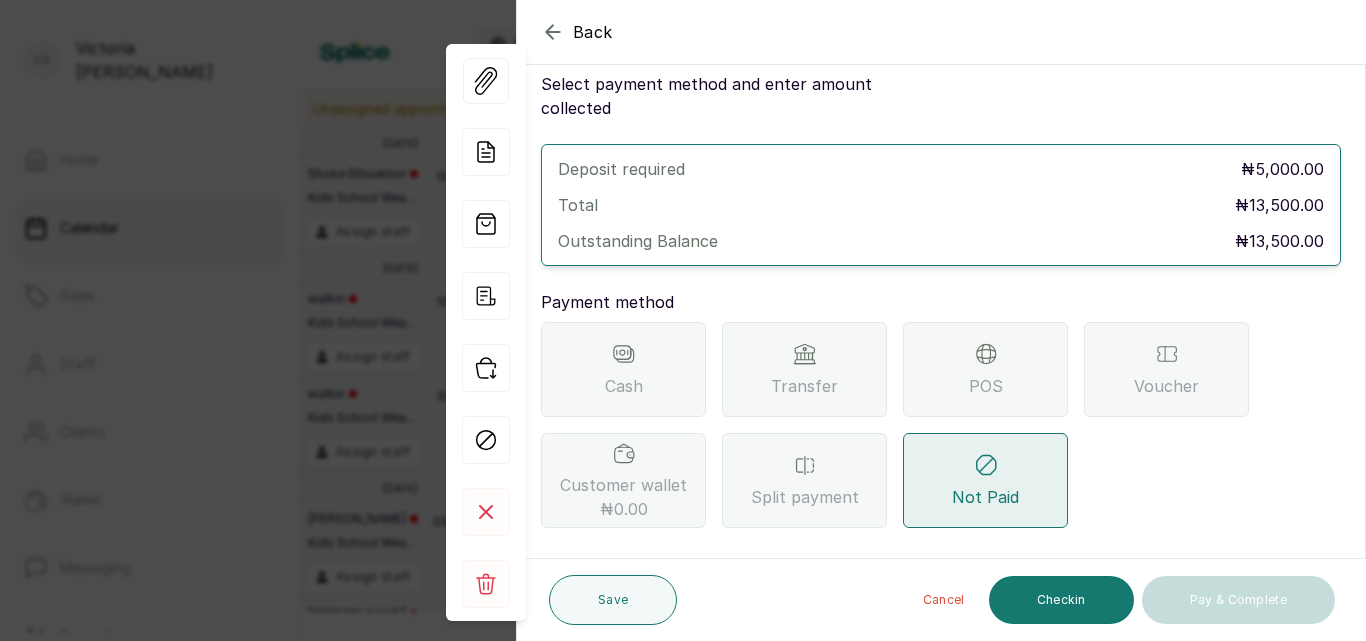 click on "Transfer" at bounding box center [804, 386] 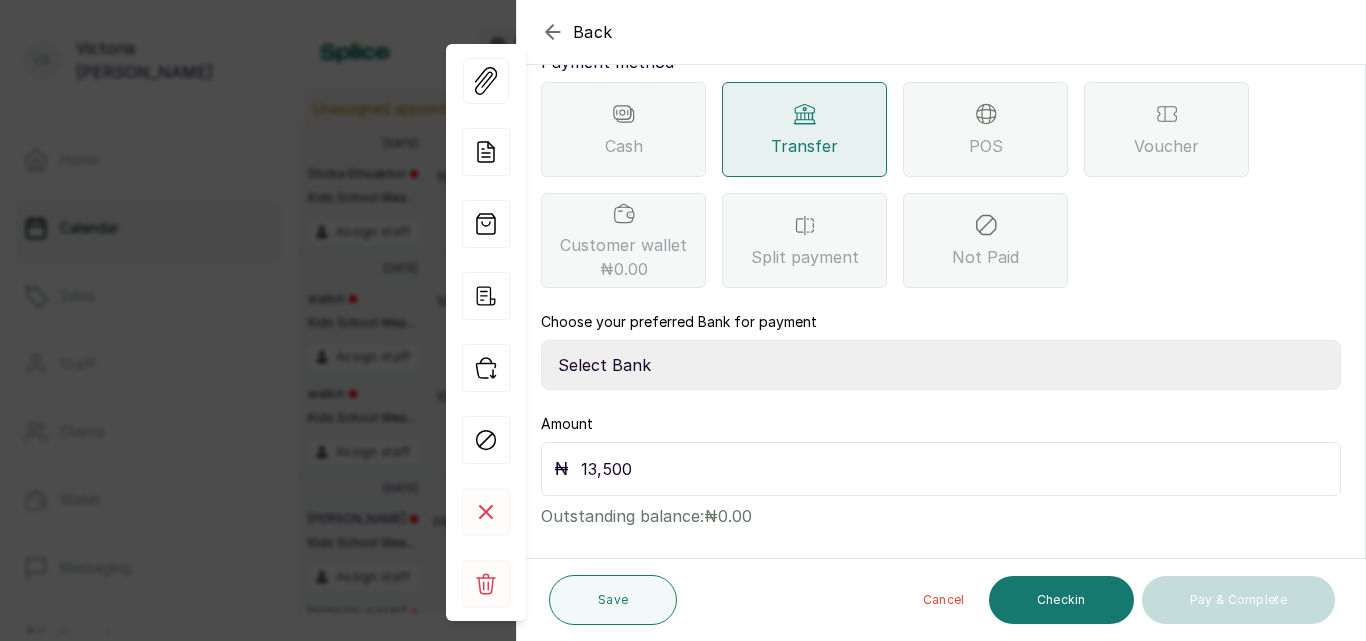 click on "Select Bank CANARY YELLOW Moniepoint MFB CANARY YELLOW Sparkle Microfinance Bank" at bounding box center [941, 365] 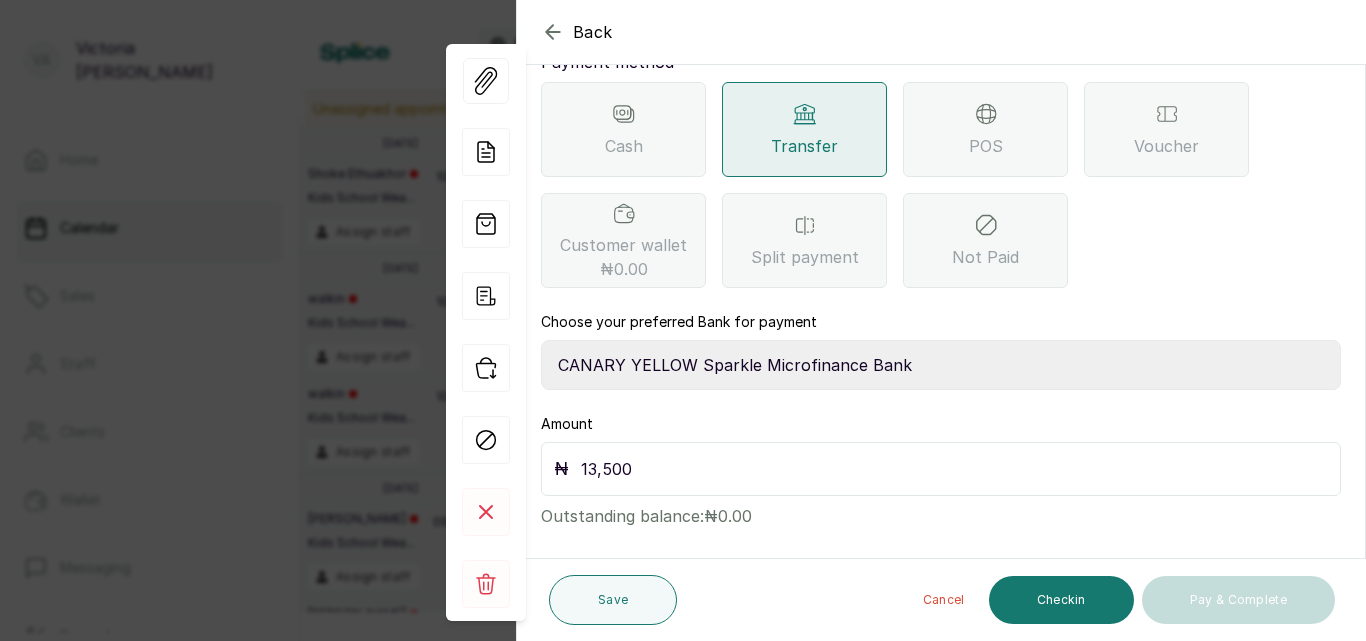 click on "Select Bank CANARY YELLOW Moniepoint MFB CANARY YELLOW Sparkle Microfinance Bank" at bounding box center (941, 365) 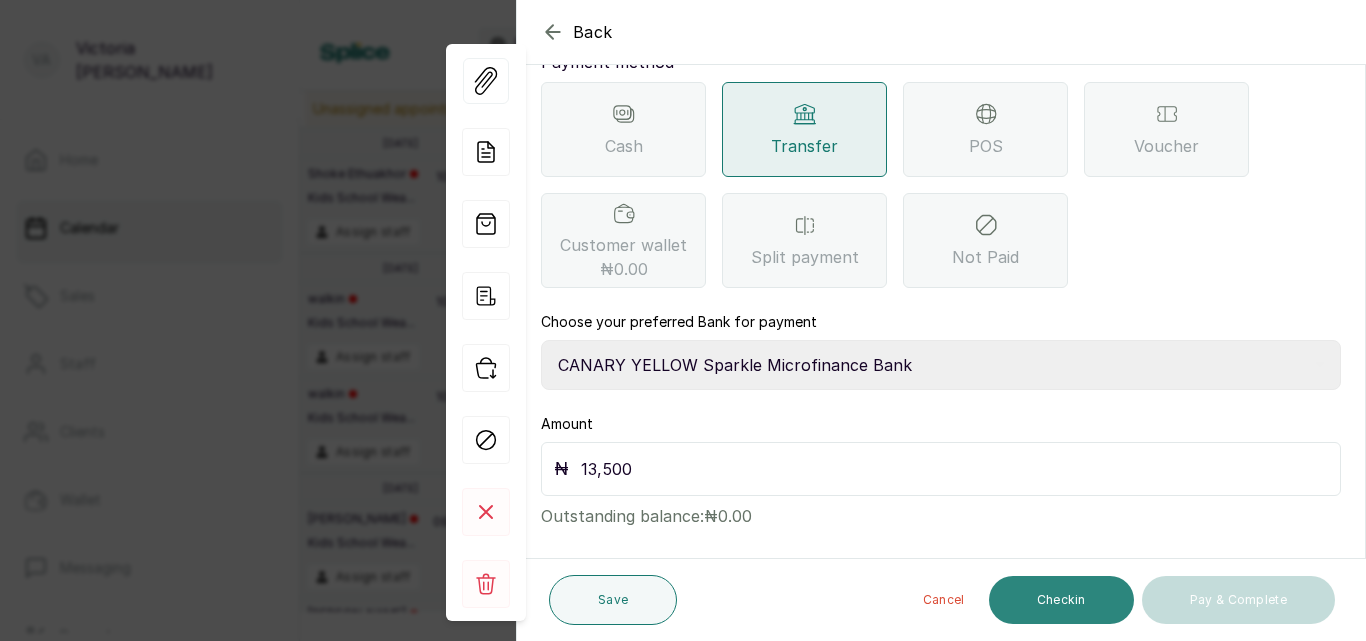 click on "Checkin" at bounding box center (1061, 600) 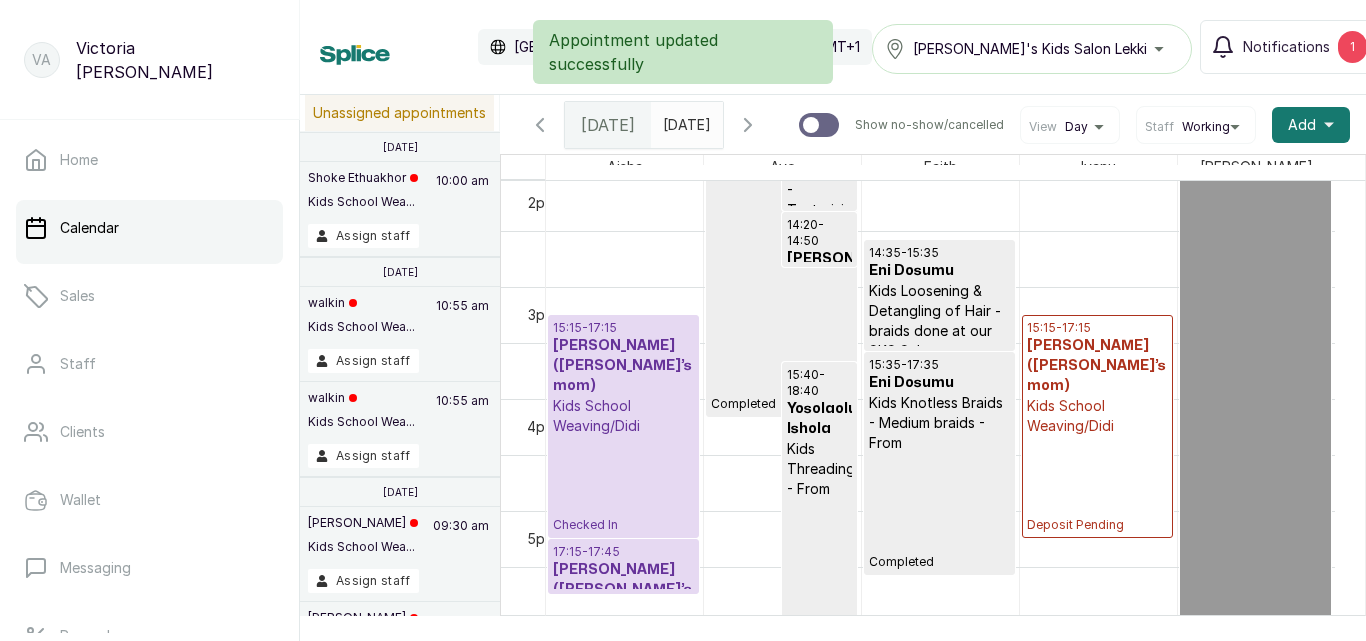 click on "15:15  -  17:15 [PERSON_NAME]([PERSON_NAME]’s mom) Kids School Weaving/Didi Deposit Pending" at bounding box center [1097, 426] 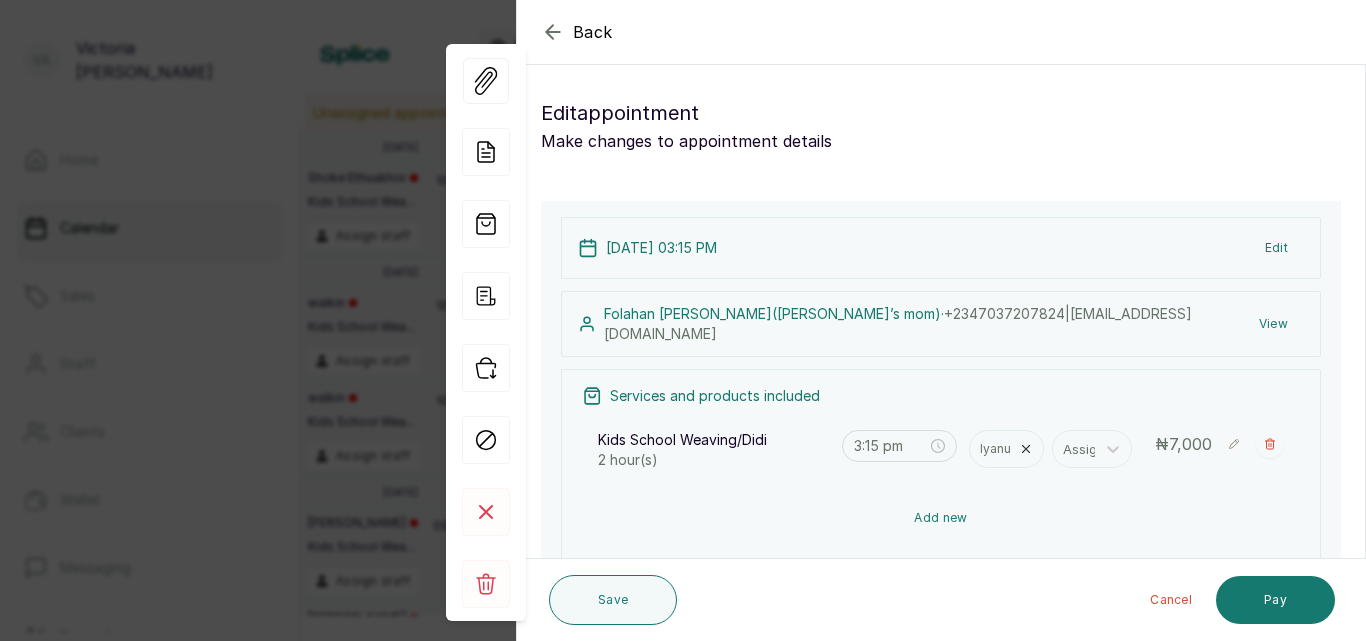 click on "Add new" at bounding box center [941, 518] 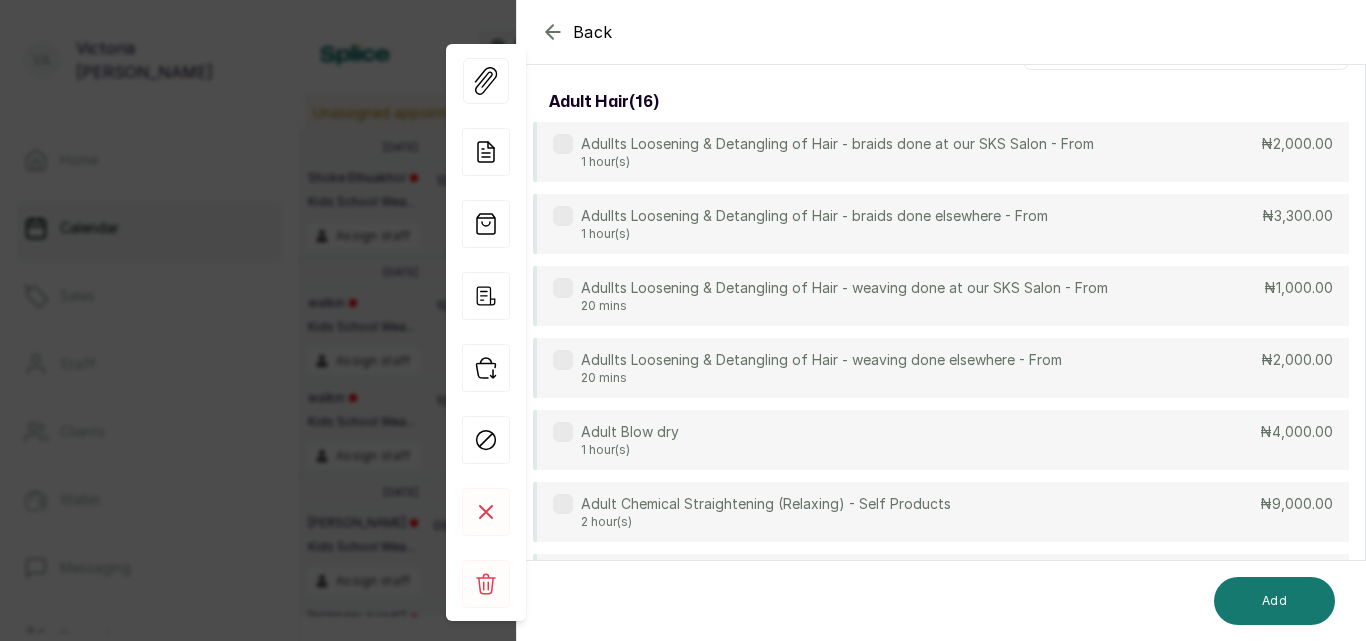 scroll, scrollTop: 149, scrollLeft: 0, axis: vertical 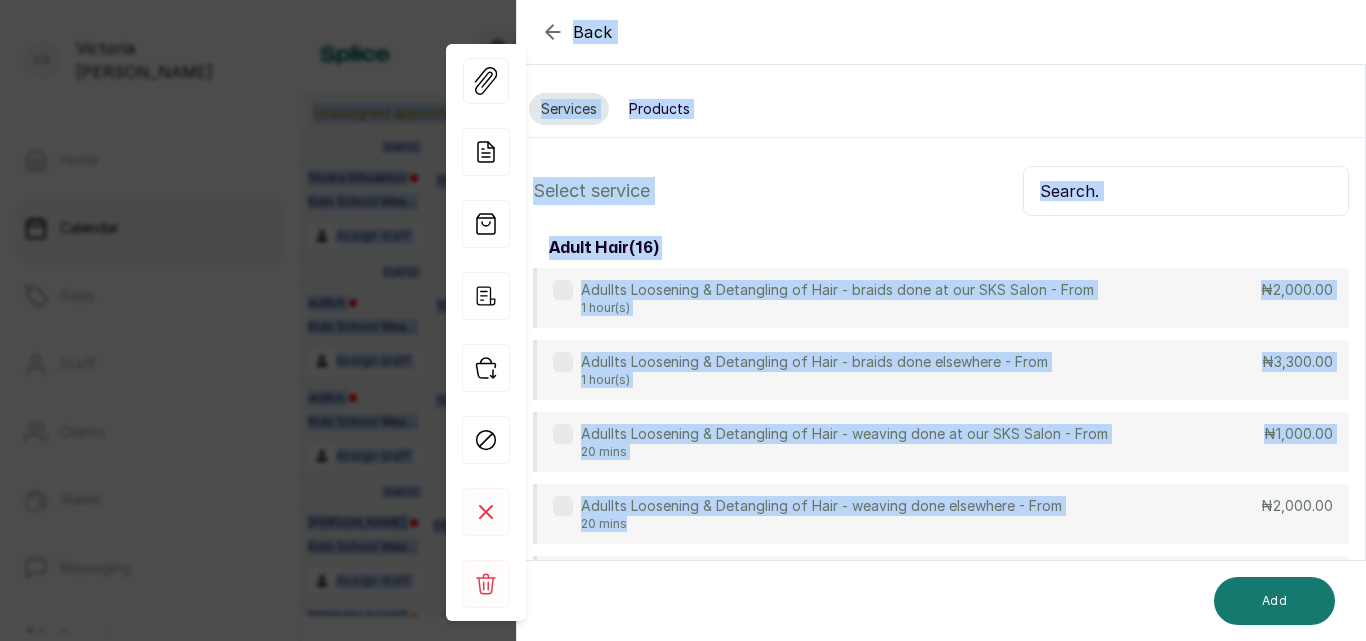 drag, startPoint x: 993, startPoint y: 394, endPoint x: 1053, endPoint y: -52, distance: 450.0178 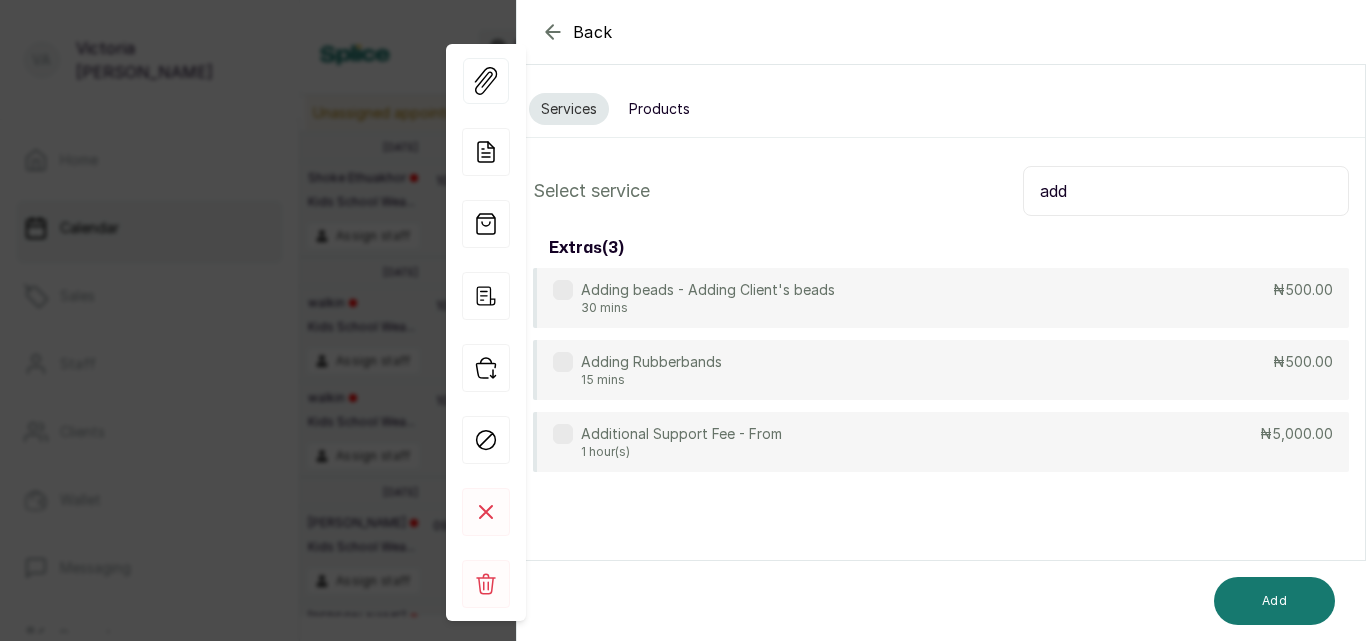 type on "add" 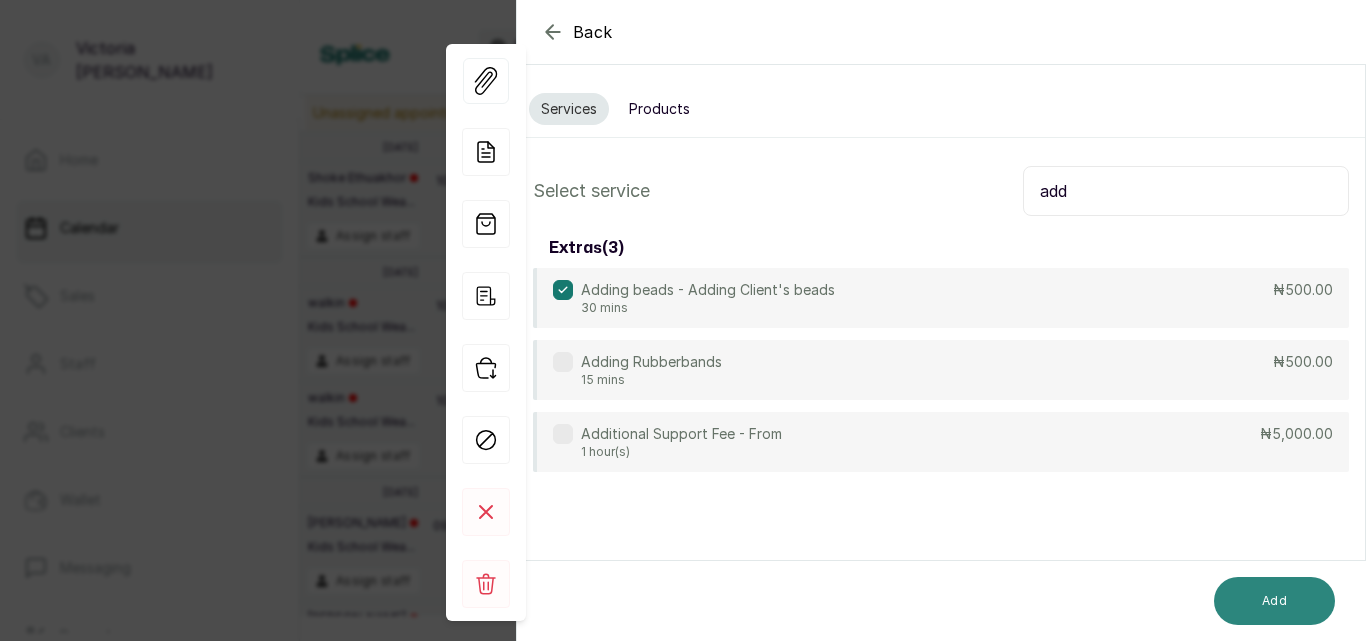 click on "Add" at bounding box center (1274, 601) 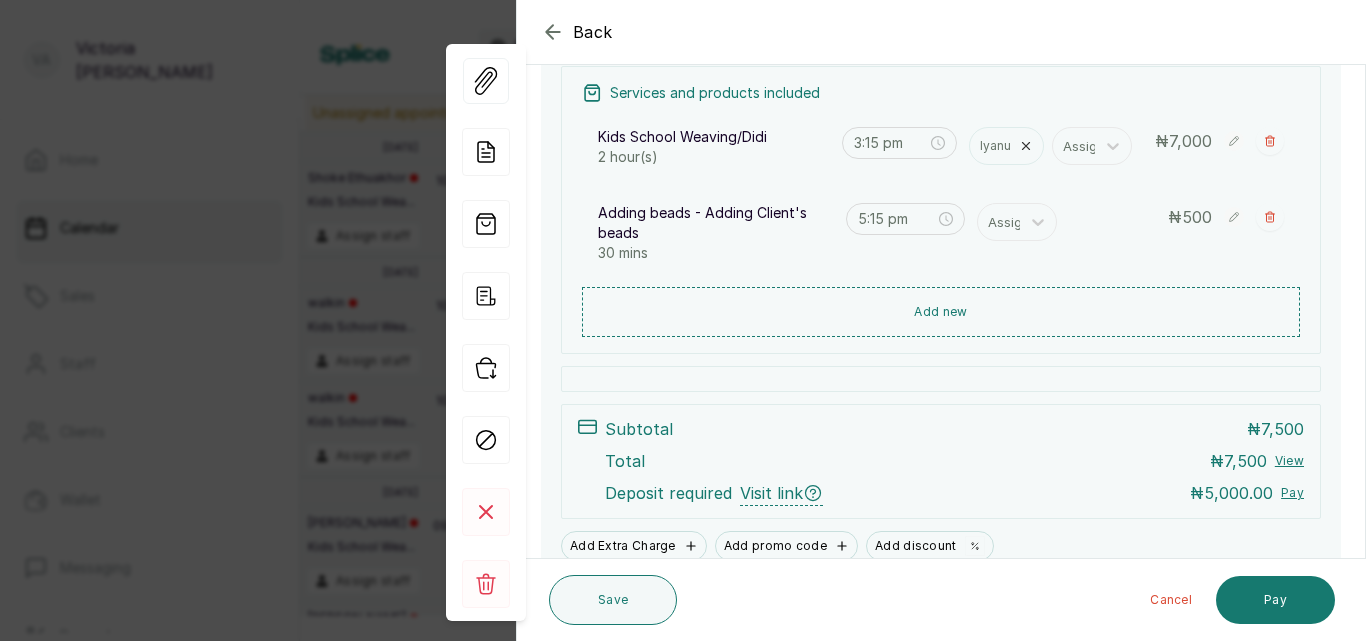 scroll, scrollTop: 305, scrollLeft: 0, axis: vertical 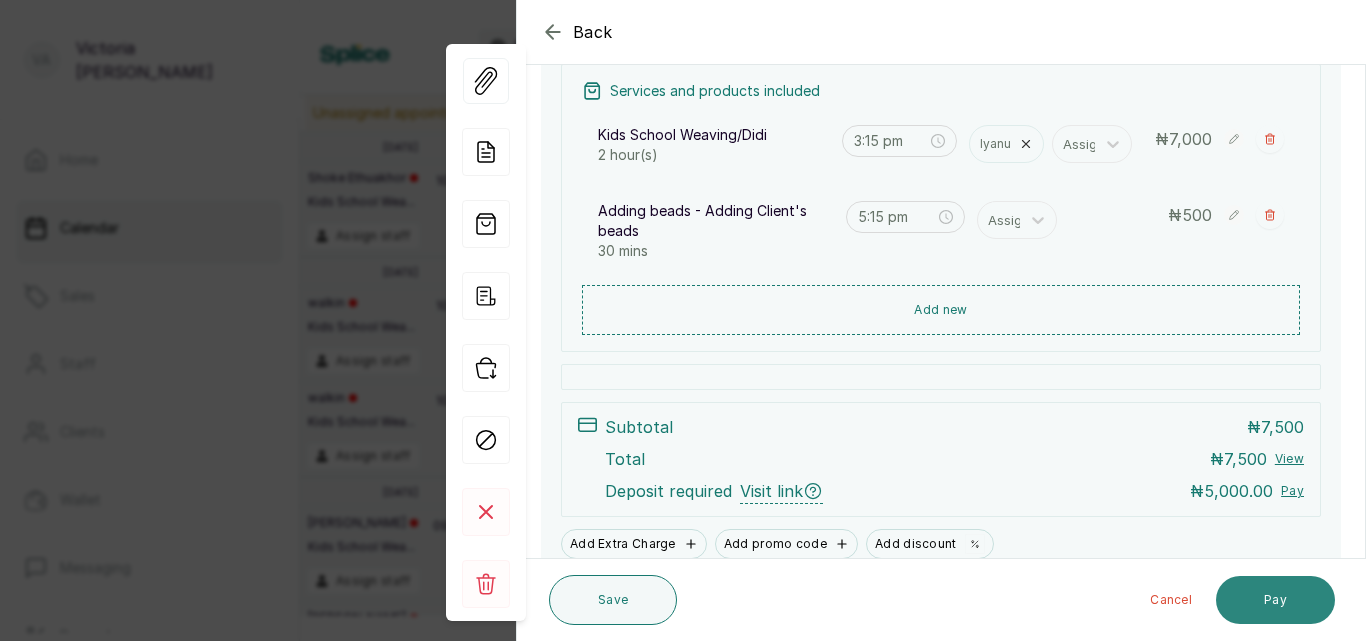 click on "Pay" at bounding box center (1275, 600) 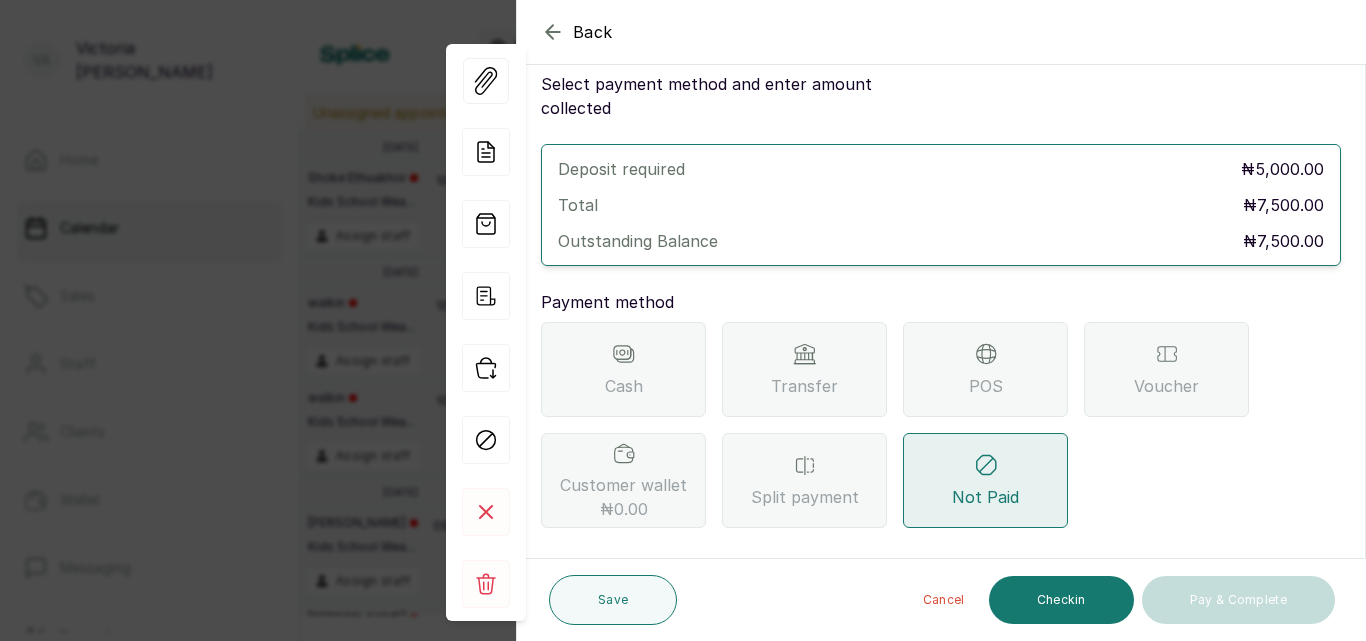 click on "Transfer" at bounding box center [804, 386] 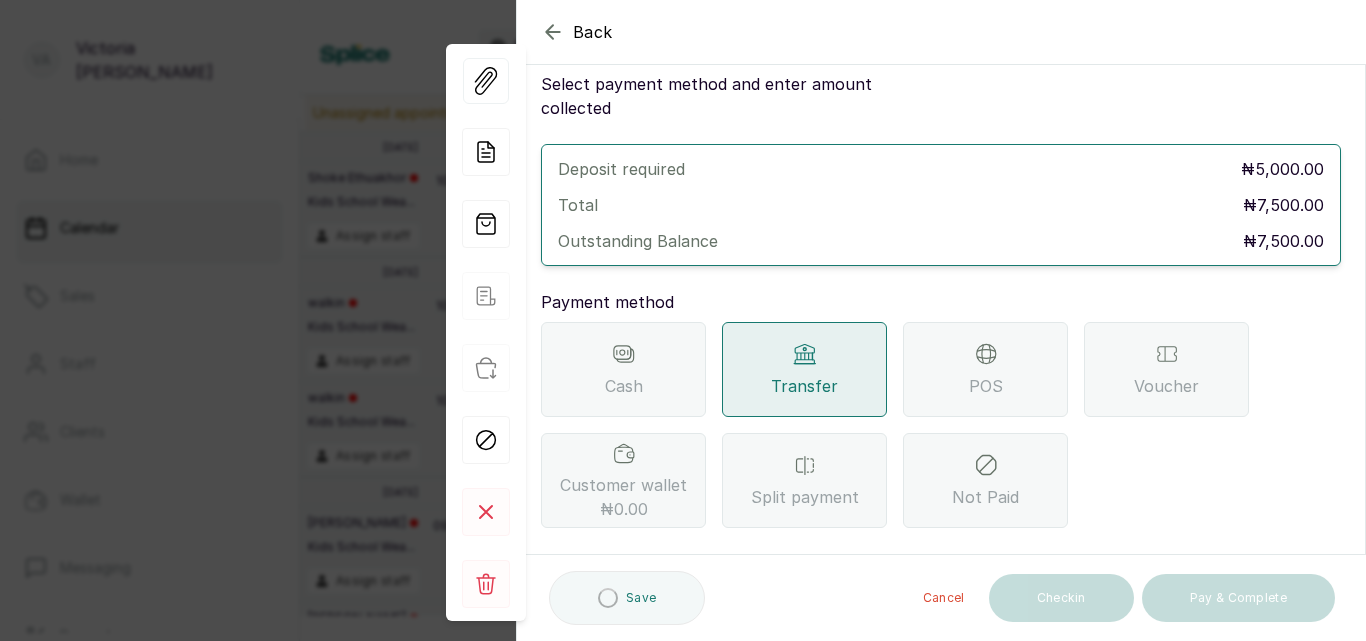 scroll, scrollTop: 297, scrollLeft: 0, axis: vertical 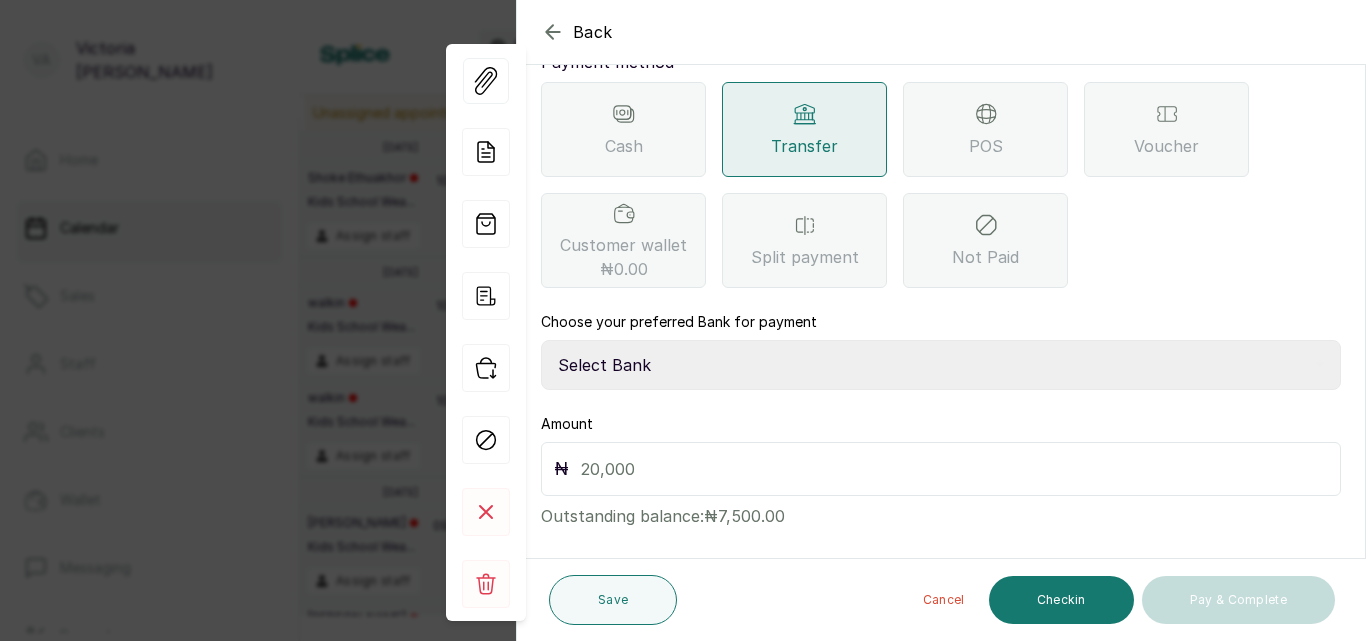 click on "Select Bank CANARY YELLOW Moniepoint MFB CANARY YELLOW Sparkle Microfinance Bank" at bounding box center [941, 365] 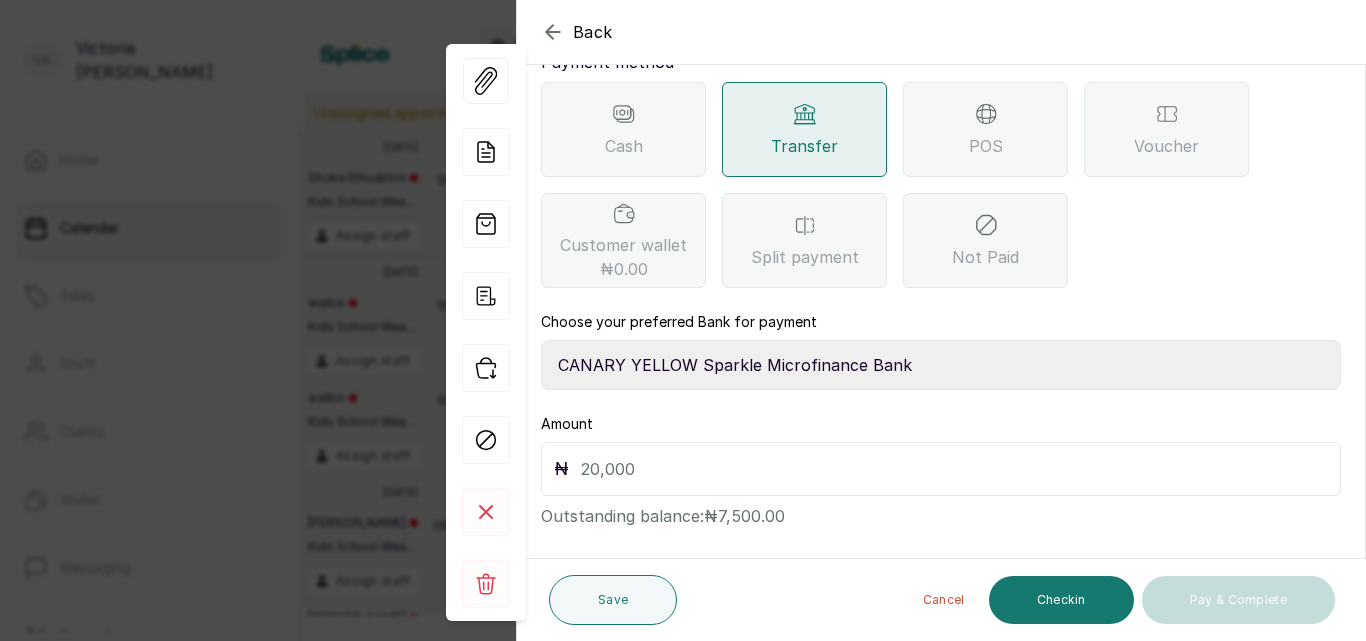 click on "Select Bank CANARY YELLOW Moniepoint MFB CANARY YELLOW Sparkle Microfinance Bank" at bounding box center [941, 365] 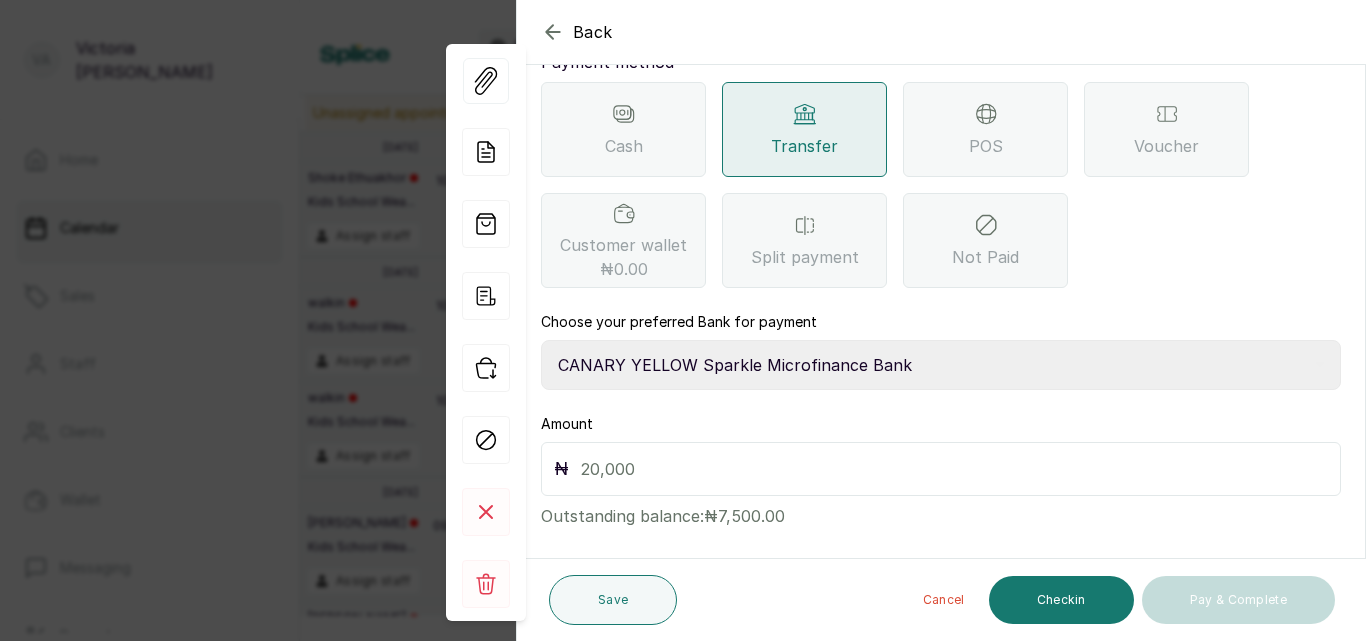 click at bounding box center (954, 469) 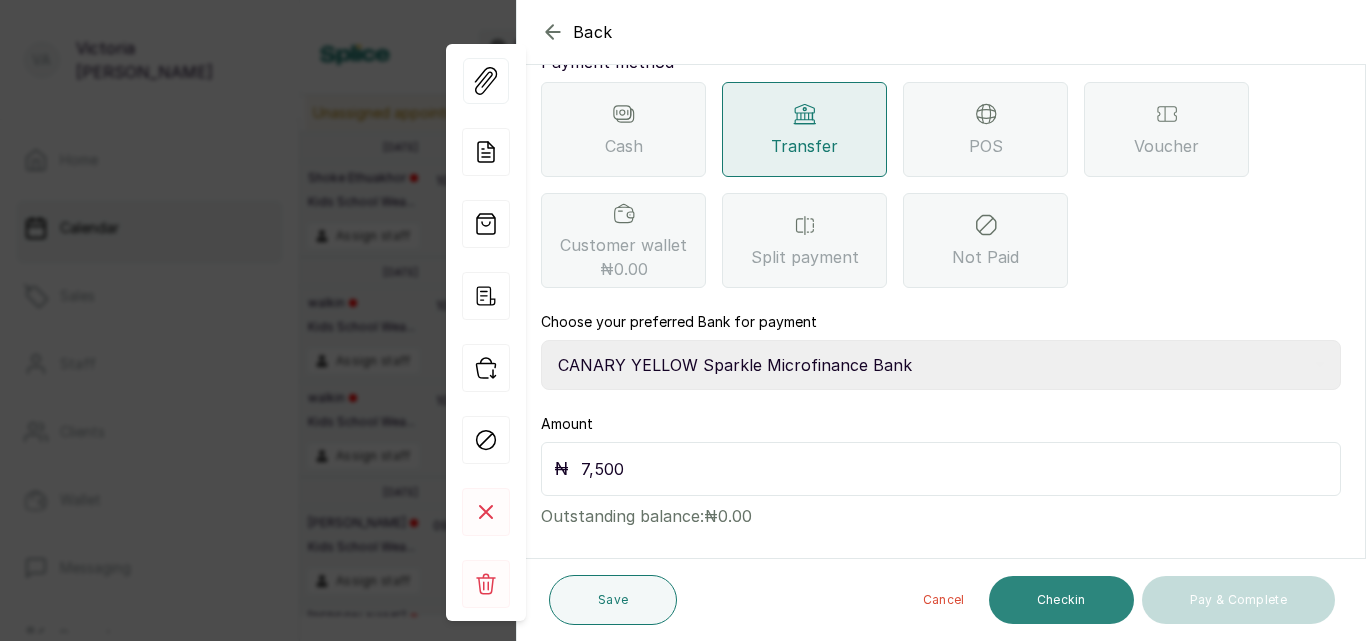 type on "7,500" 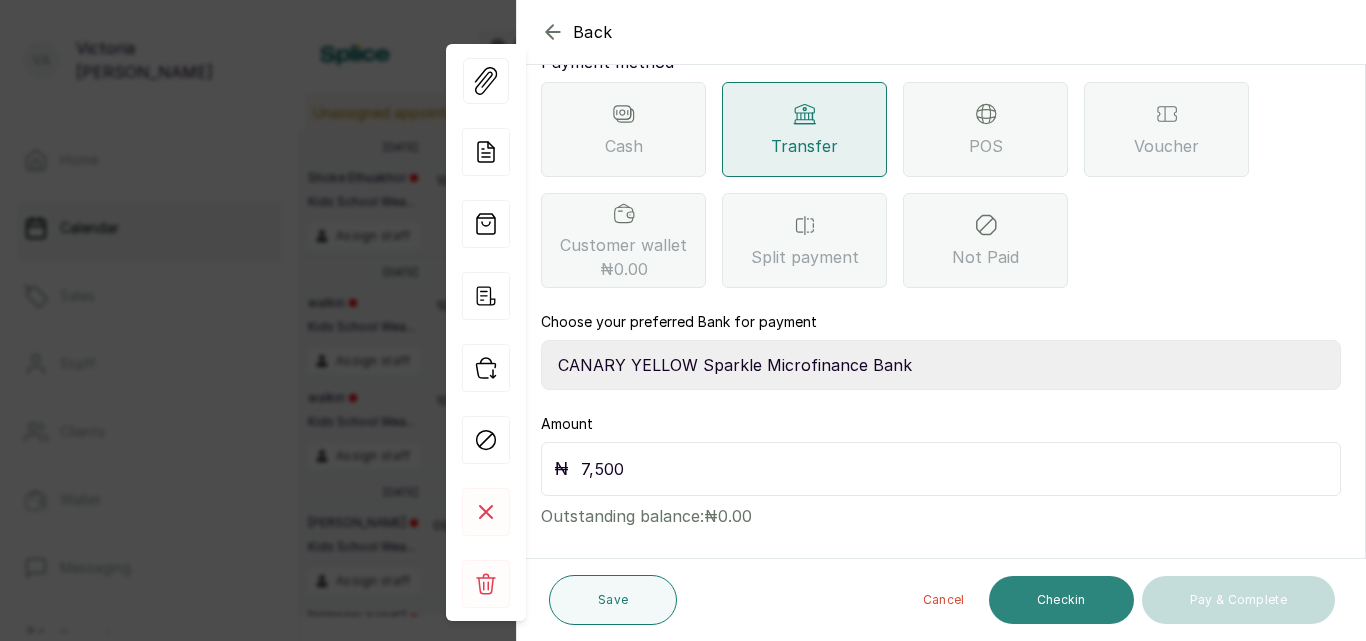 click on "Checkin" at bounding box center [1061, 600] 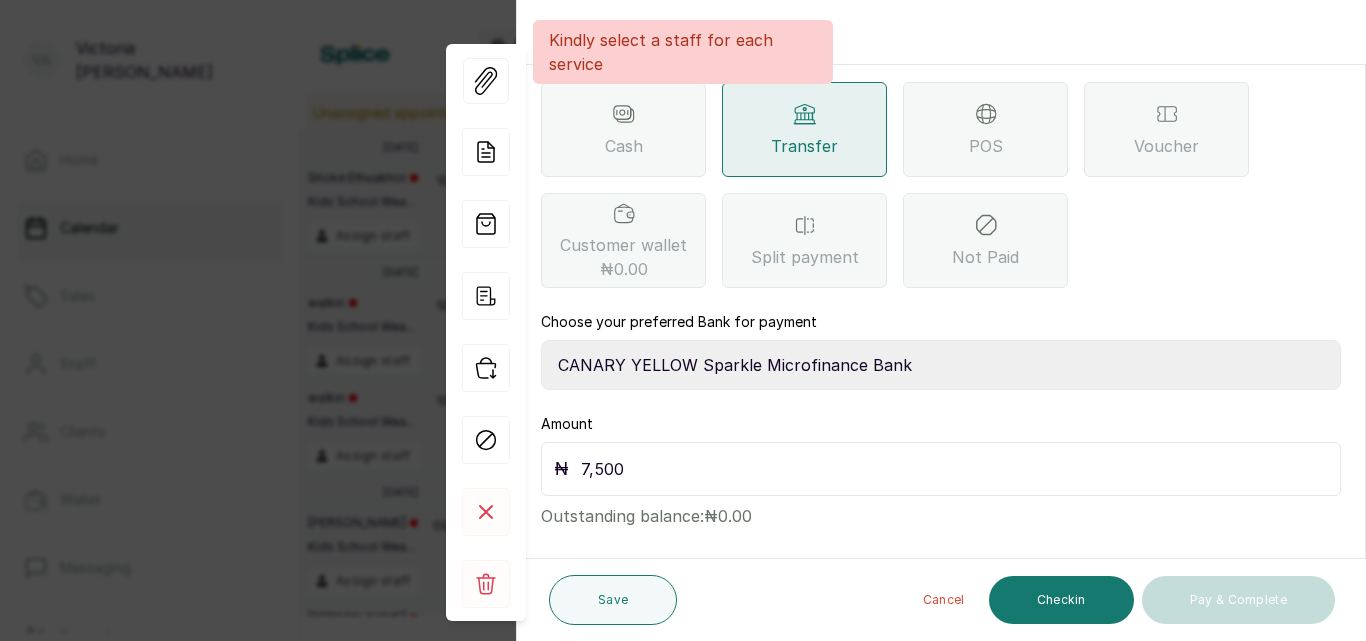 click on "Back" at bounding box center [1200, 32] 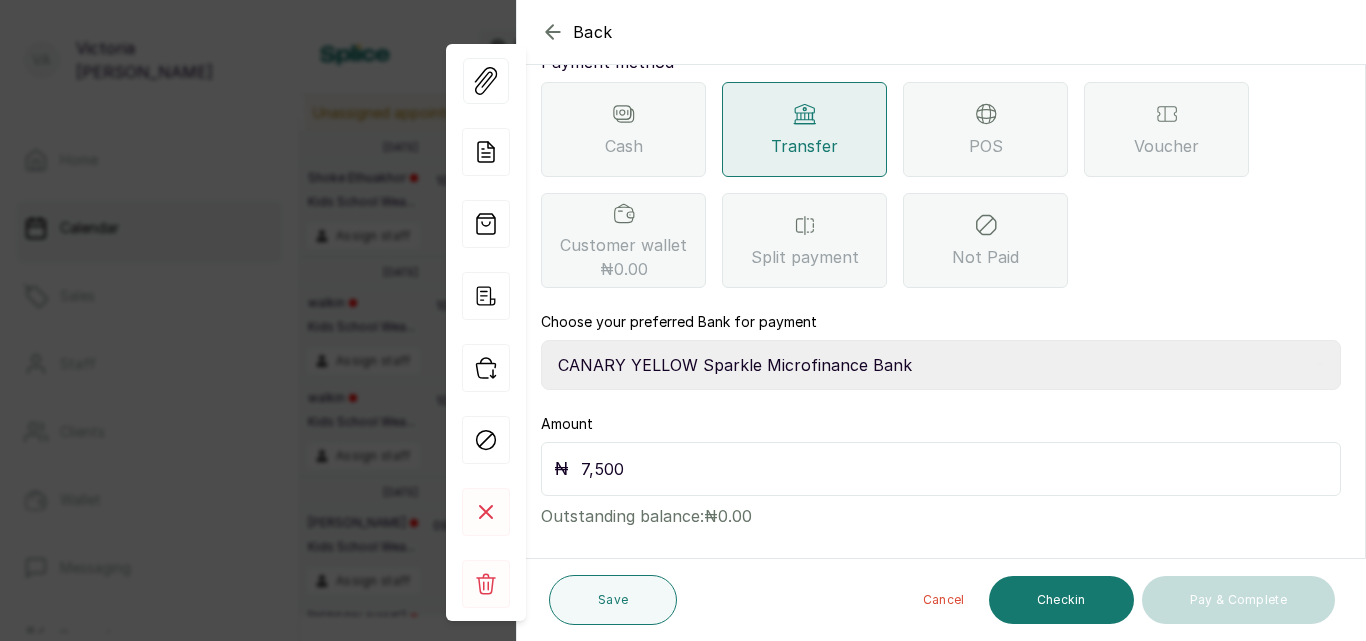 click 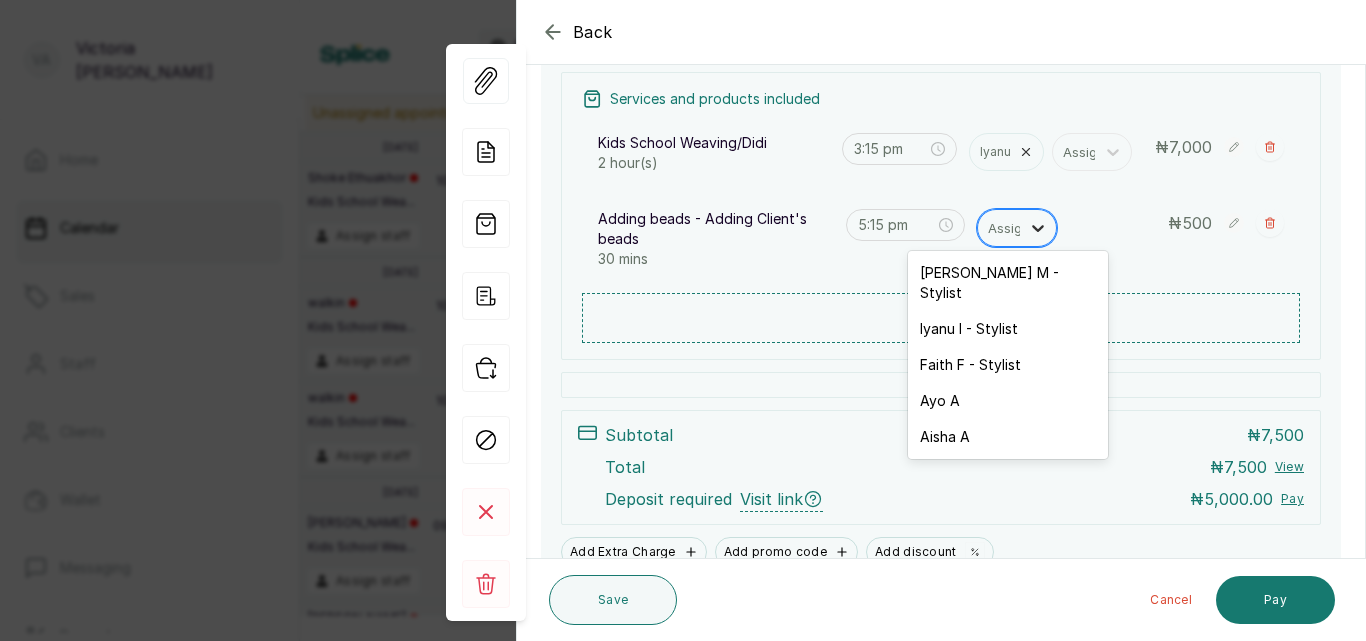 click at bounding box center (1038, 228) 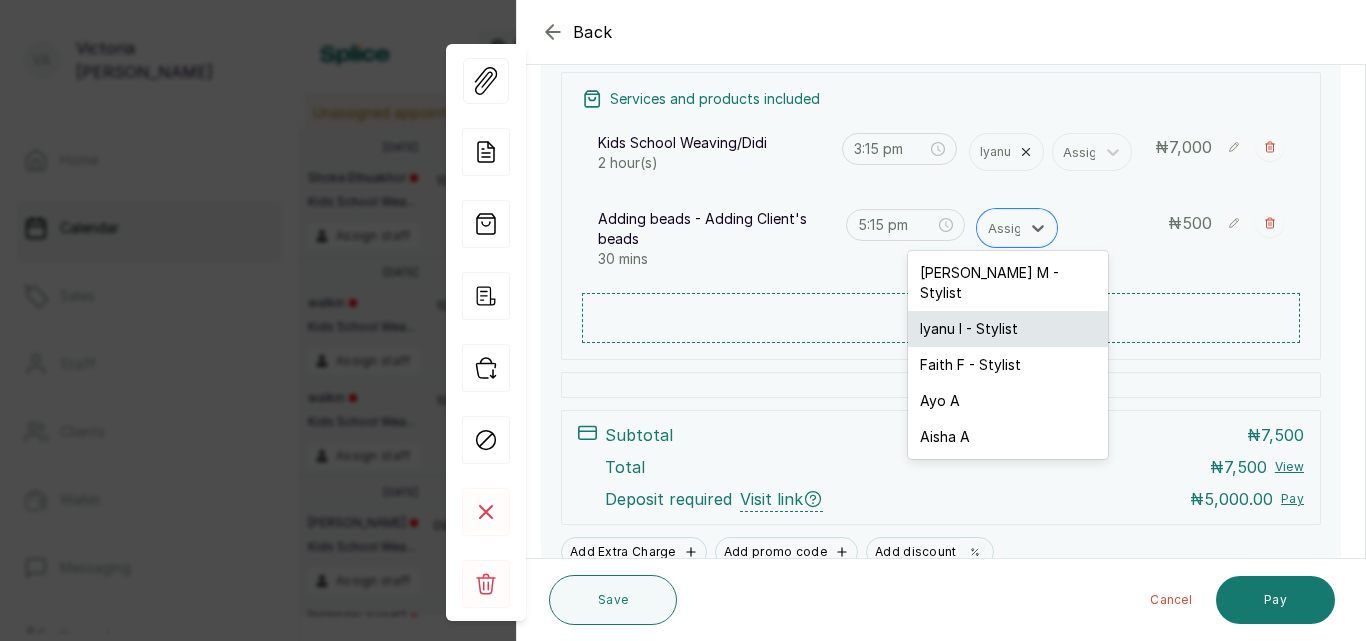 click on "Iyanu I - Stylist" at bounding box center [1008, 329] 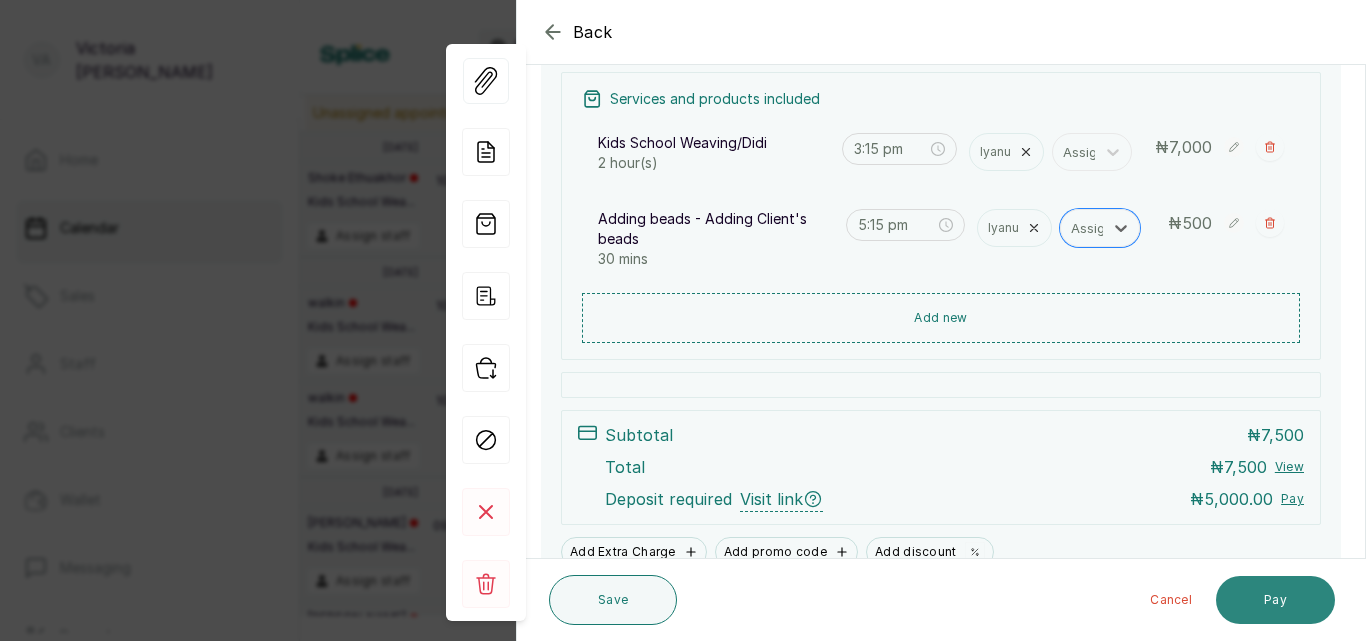 click on "Pay" at bounding box center [1275, 600] 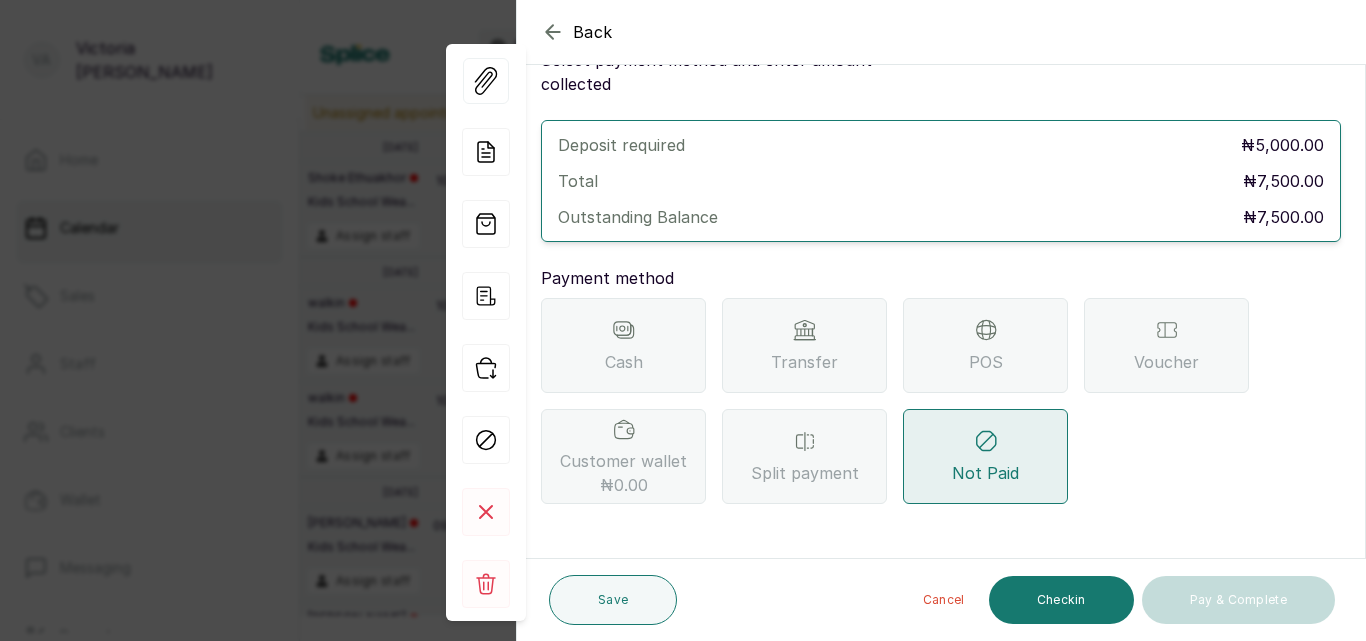 scroll, scrollTop: 57, scrollLeft: 0, axis: vertical 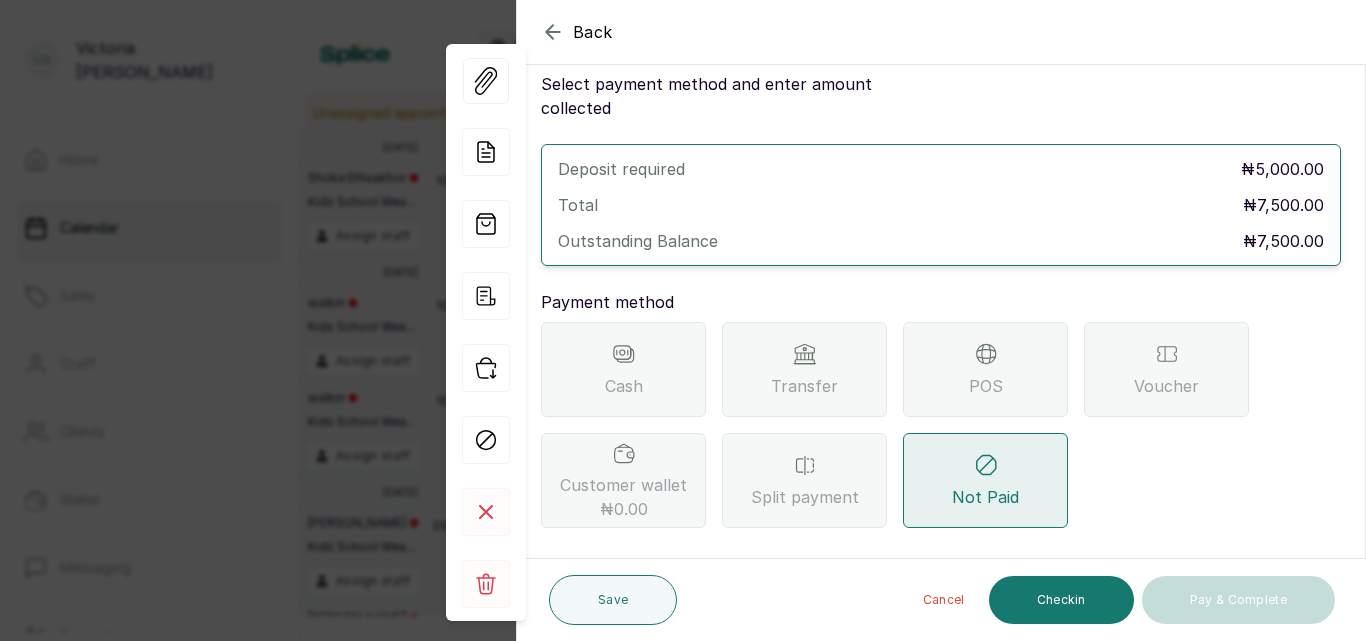 click on "Transfer" at bounding box center [804, 369] 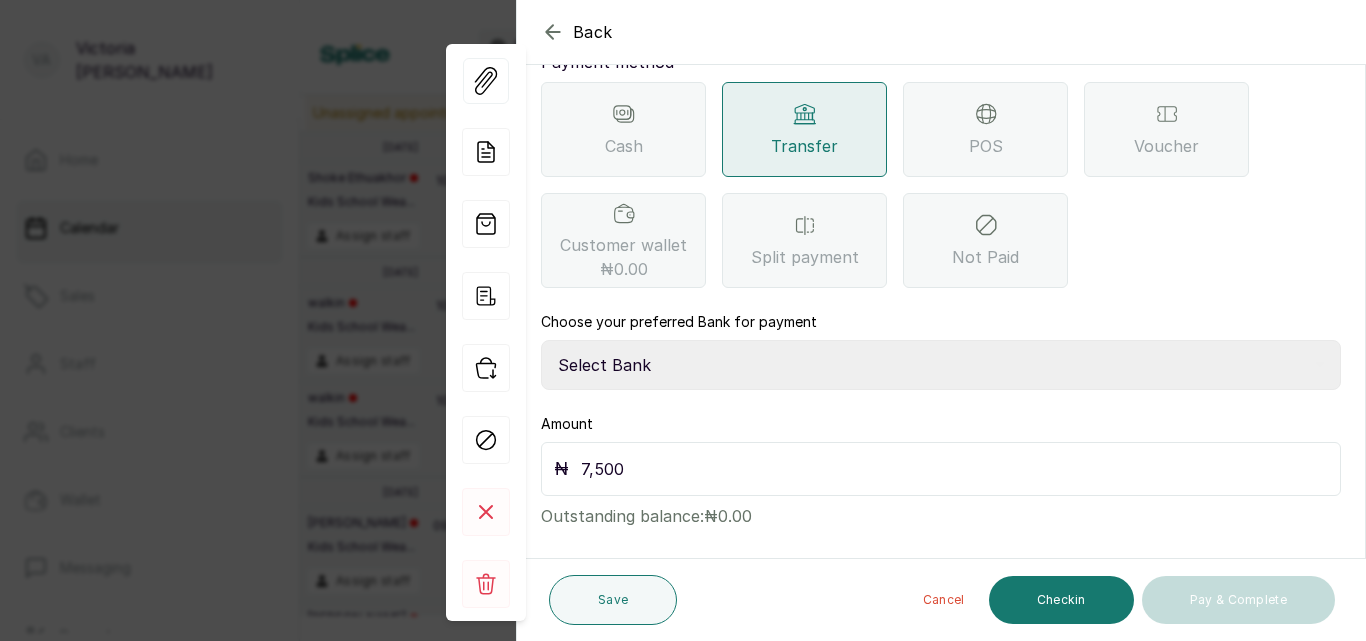 click on "Select Bank CANARY YELLOW Moniepoint MFB CANARY YELLOW Sparkle Microfinance Bank" at bounding box center (941, 365) 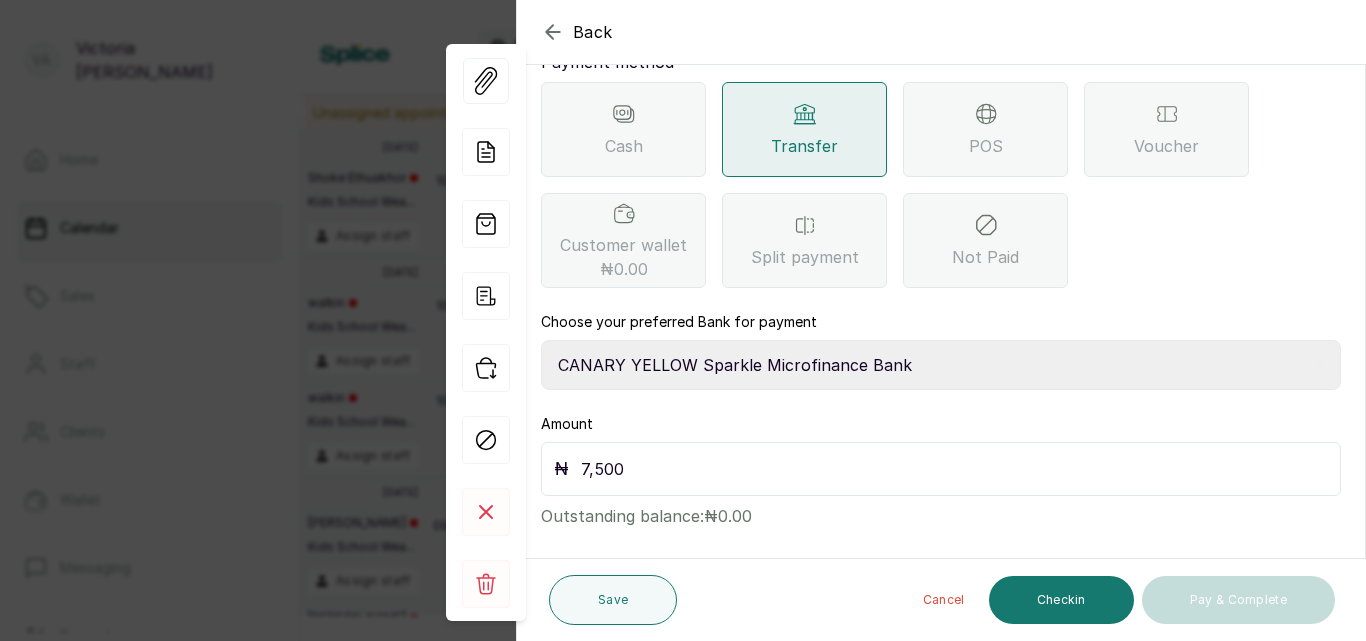 click on "Select Bank CANARY YELLOW Moniepoint MFB CANARY YELLOW Sparkle Microfinance Bank" at bounding box center (941, 365) 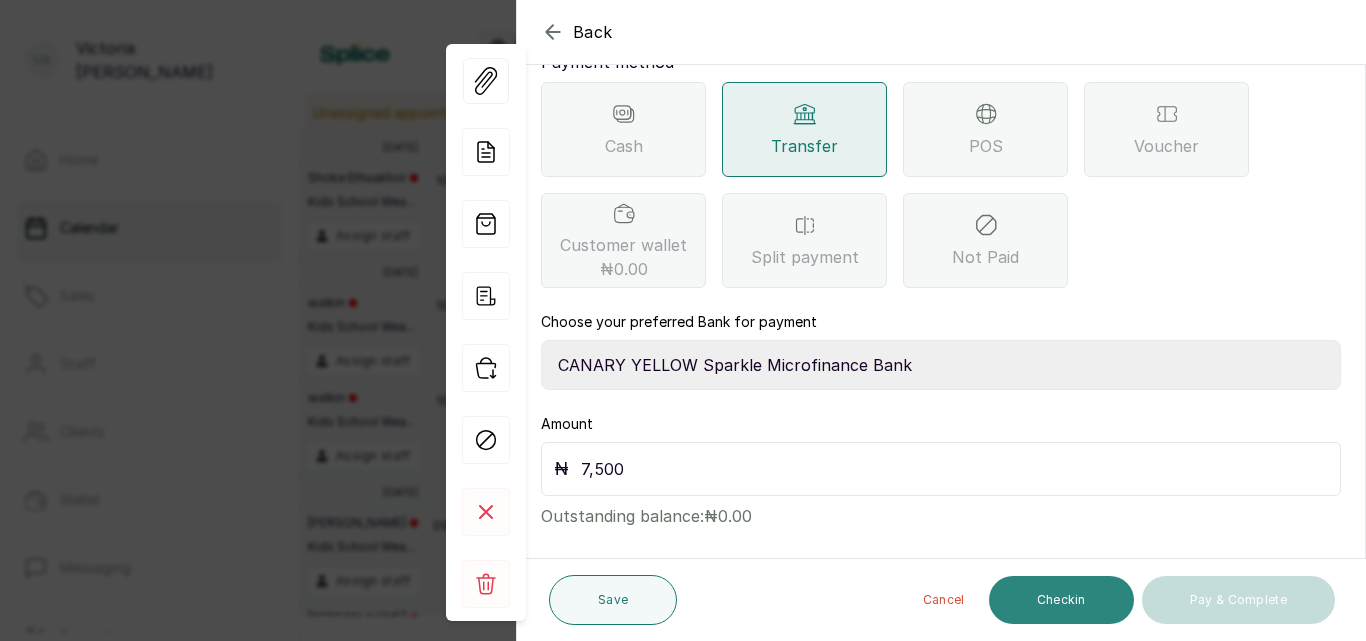 click on "Checkin" at bounding box center (1061, 600) 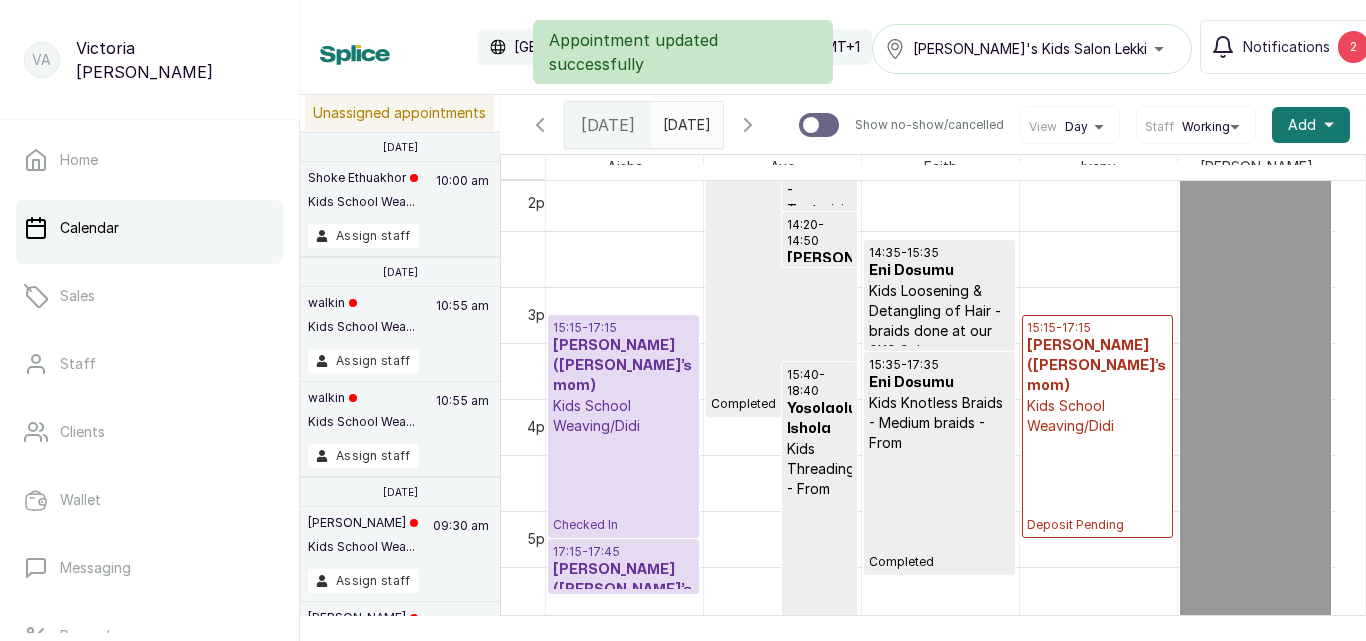 click on "Kids School Weaving/Didi" at bounding box center (623, 416) 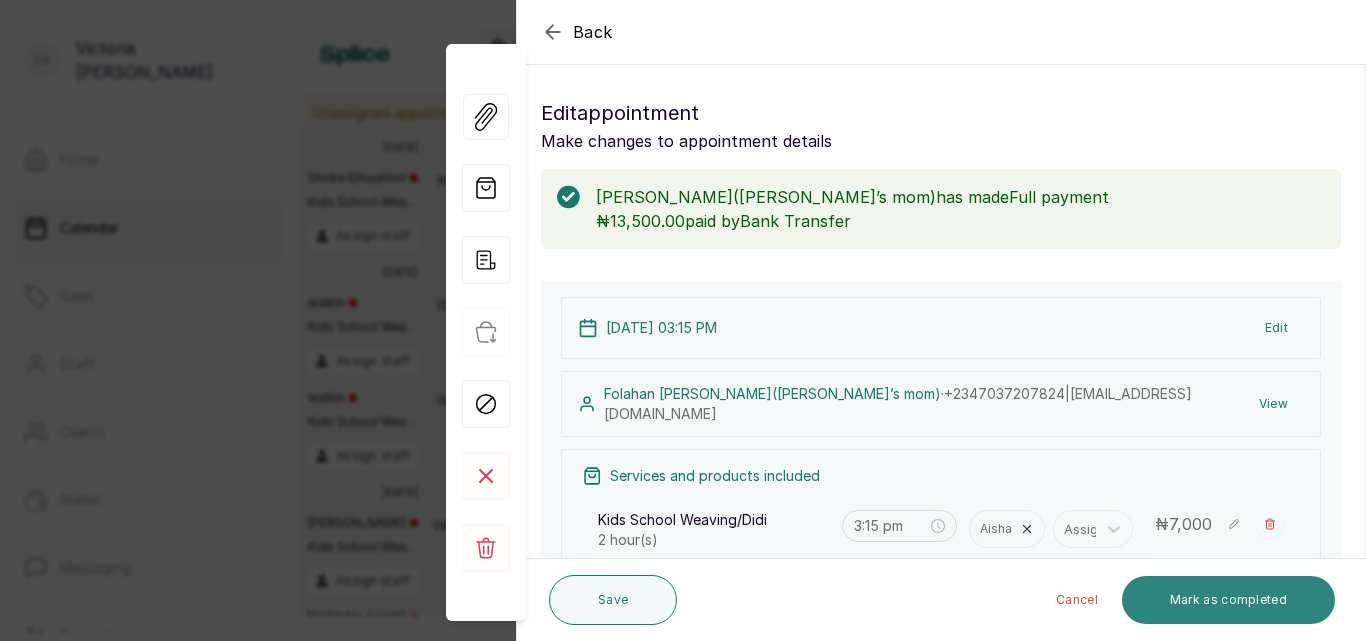 click on "Mark as completed" at bounding box center (1228, 600) 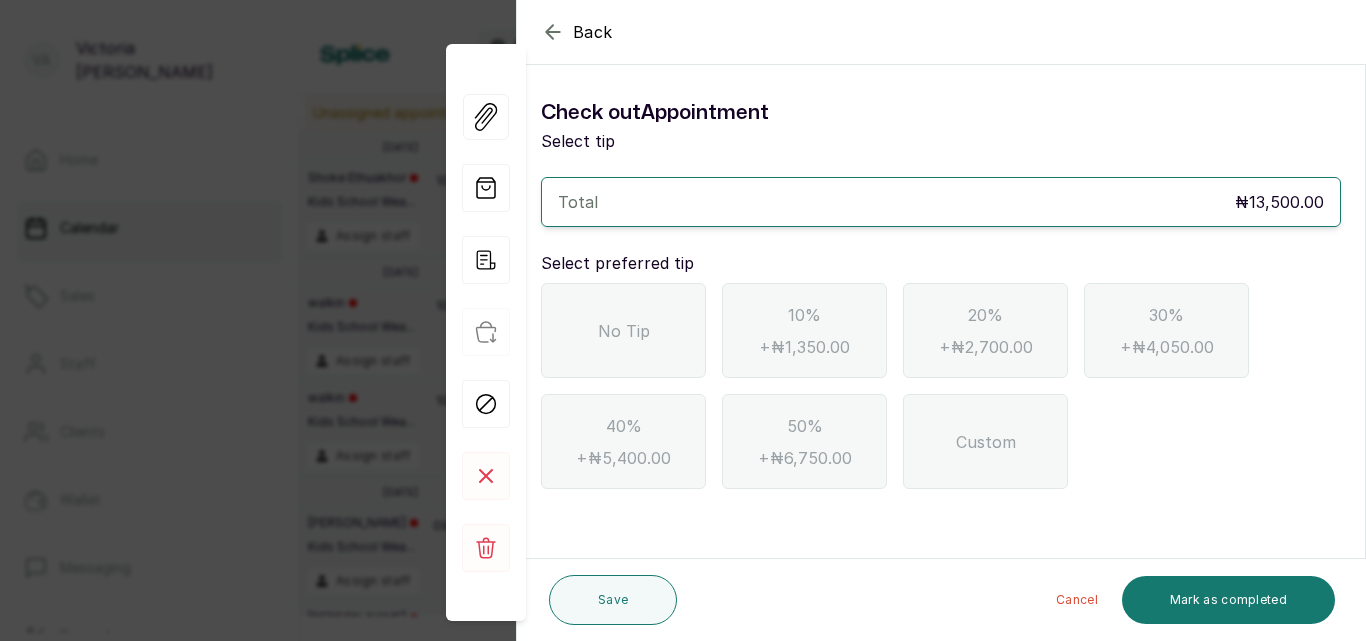 click 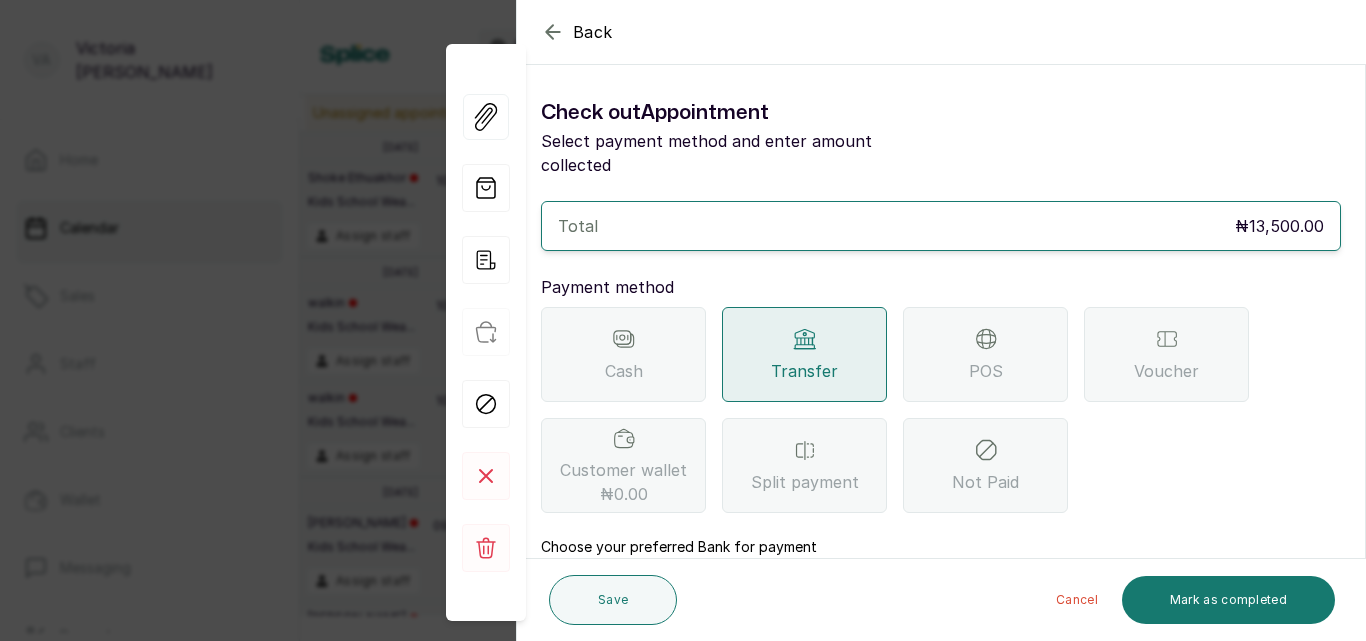 scroll, scrollTop: 225, scrollLeft: 0, axis: vertical 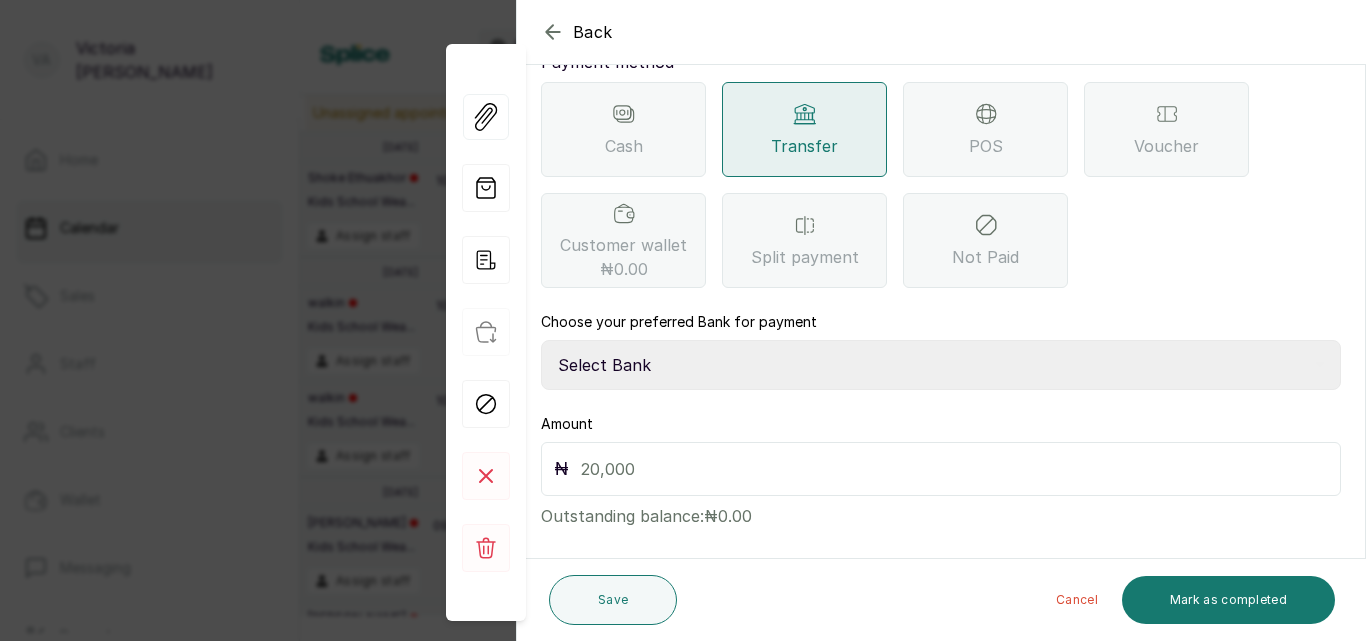 click on "Back" at bounding box center (1200, 32) 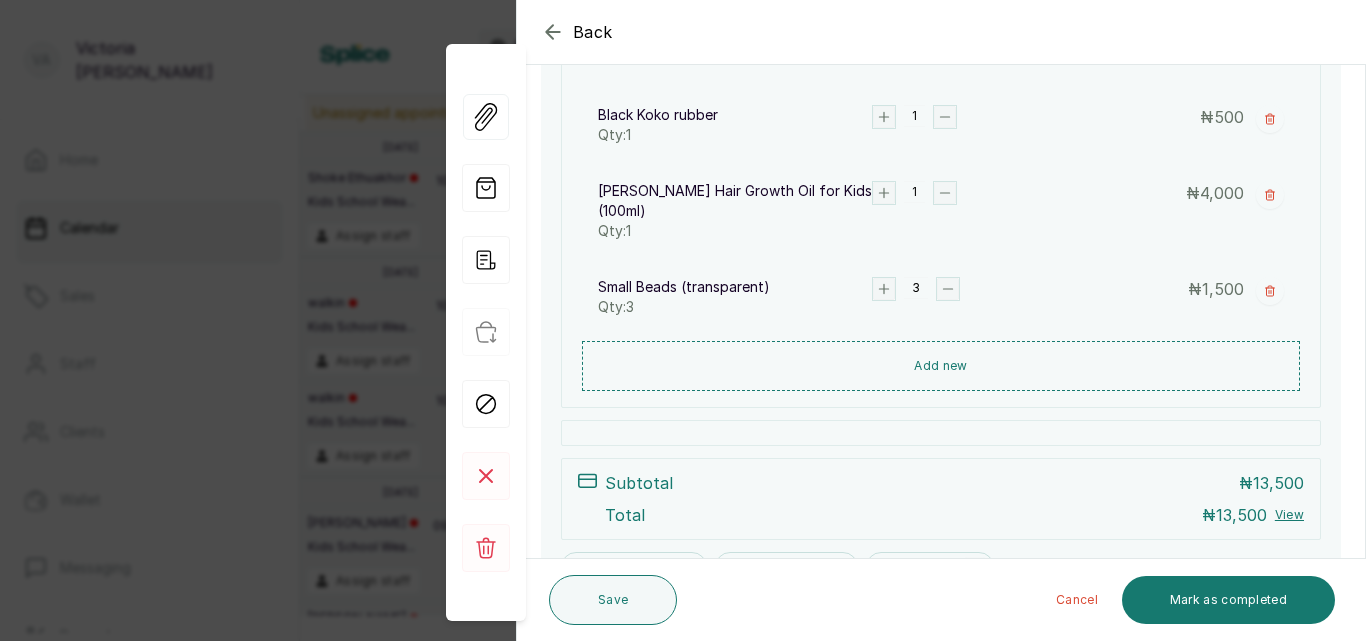 scroll, scrollTop: 683, scrollLeft: 0, axis: vertical 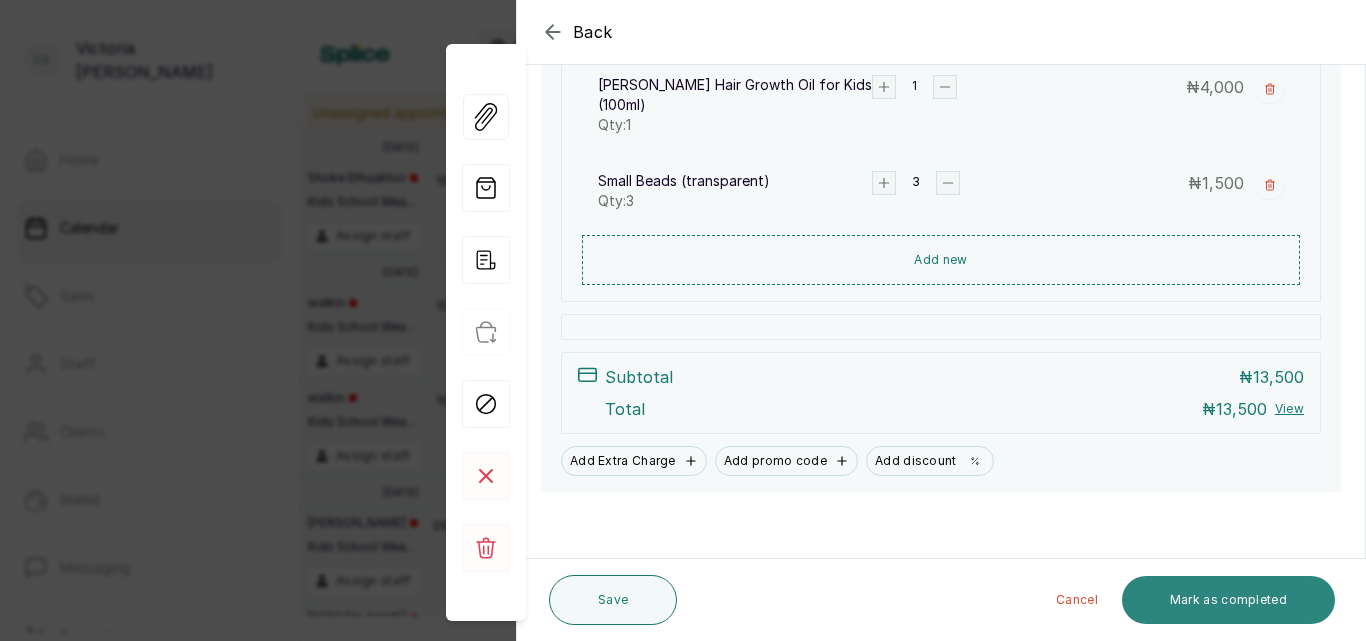 click on "Mark as completed" at bounding box center (1228, 600) 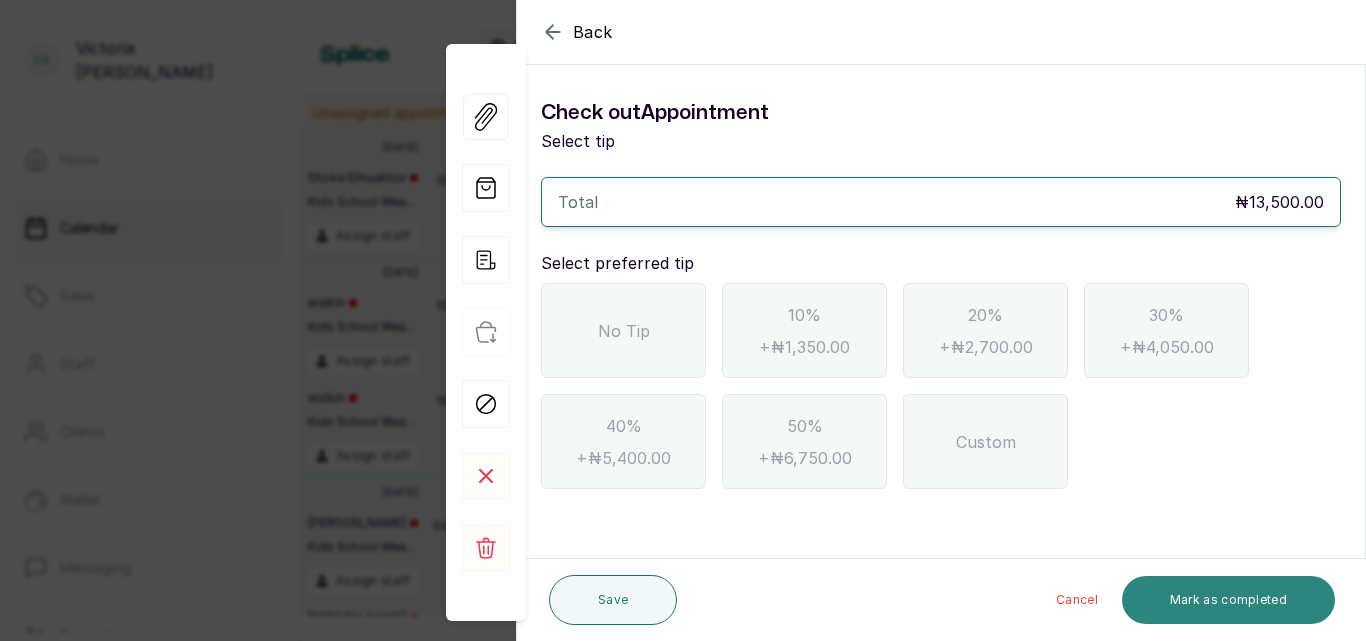 scroll, scrollTop: 0, scrollLeft: 0, axis: both 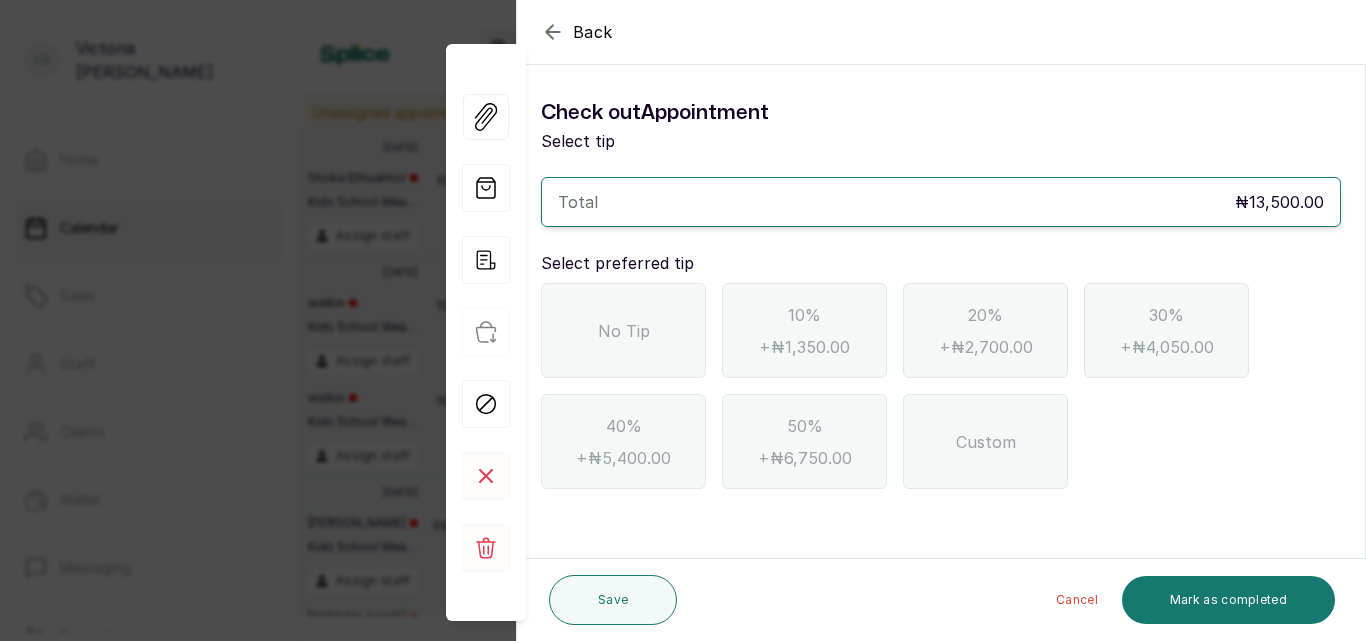 click on "No Tip" at bounding box center [623, 330] 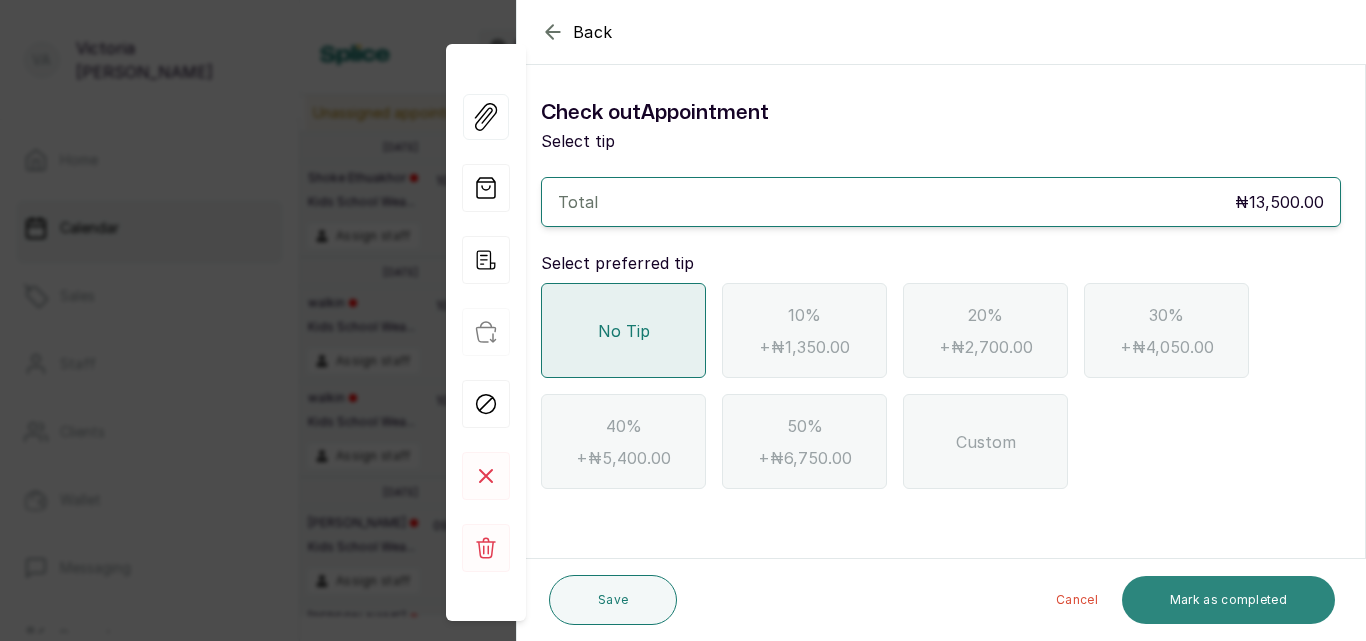 click on "Mark as completed" at bounding box center (1228, 600) 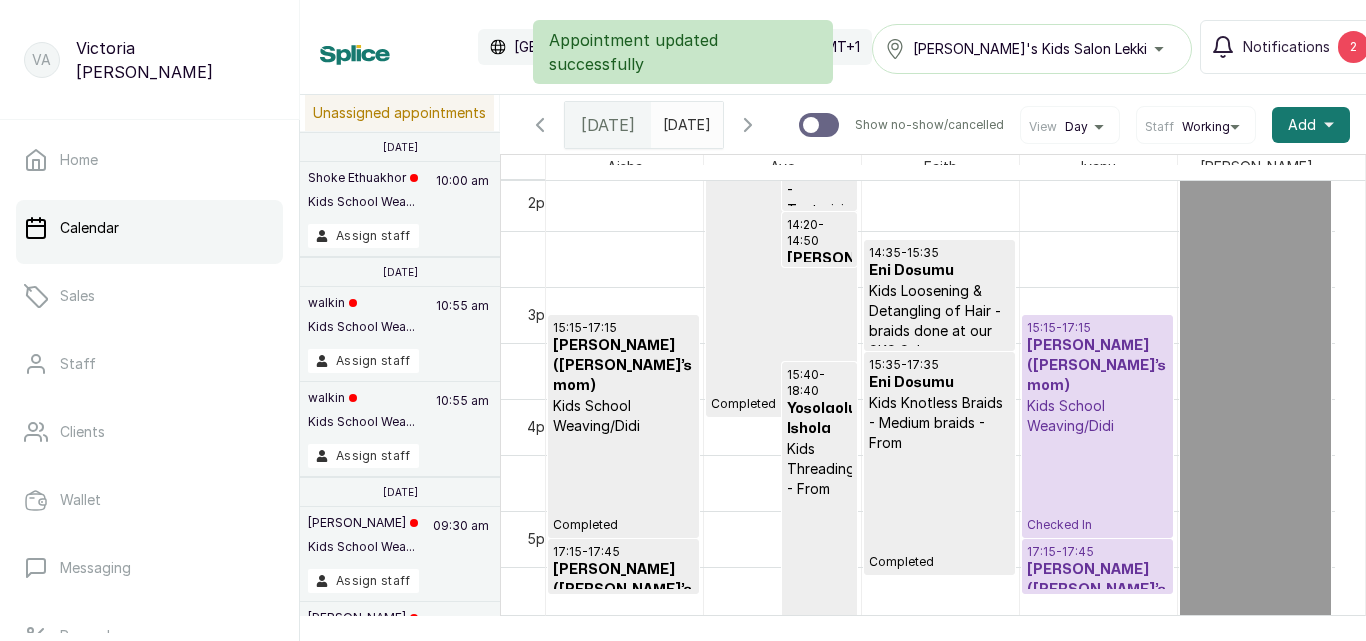 click on "15:15  -  17:15 [PERSON_NAME]([PERSON_NAME]’s mom) Kids School Weaving/Didi Checked In" at bounding box center [1097, 426] 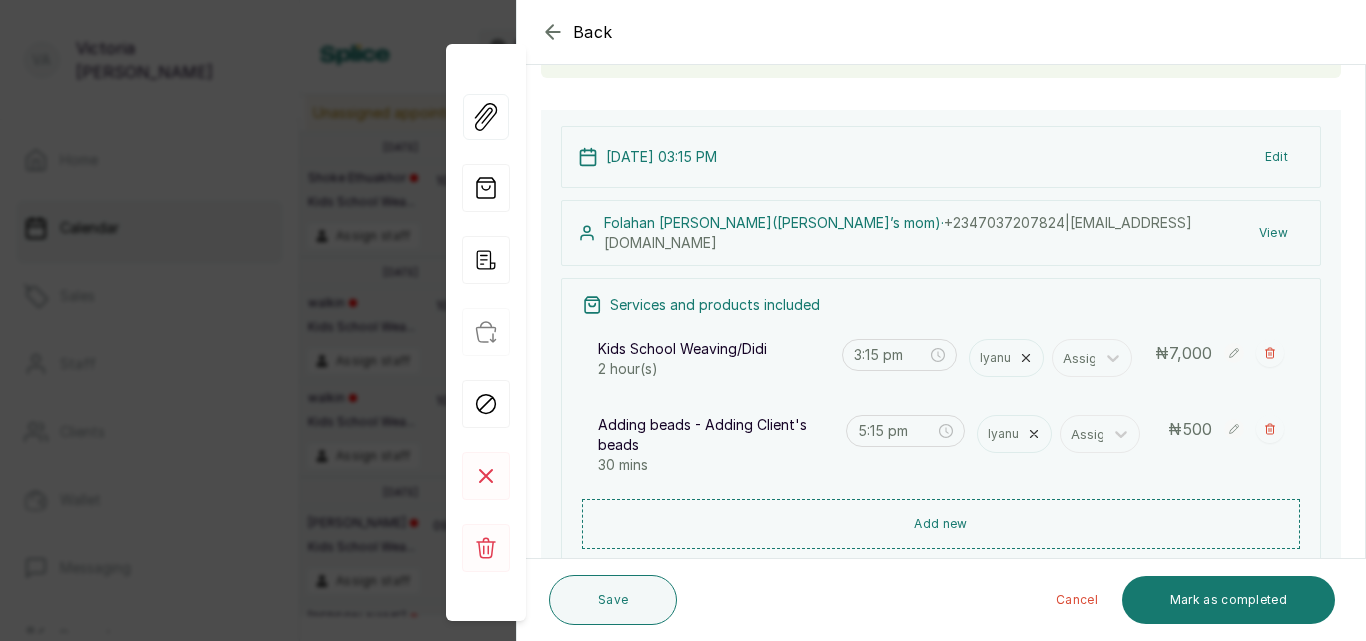 scroll, scrollTop: 184, scrollLeft: 0, axis: vertical 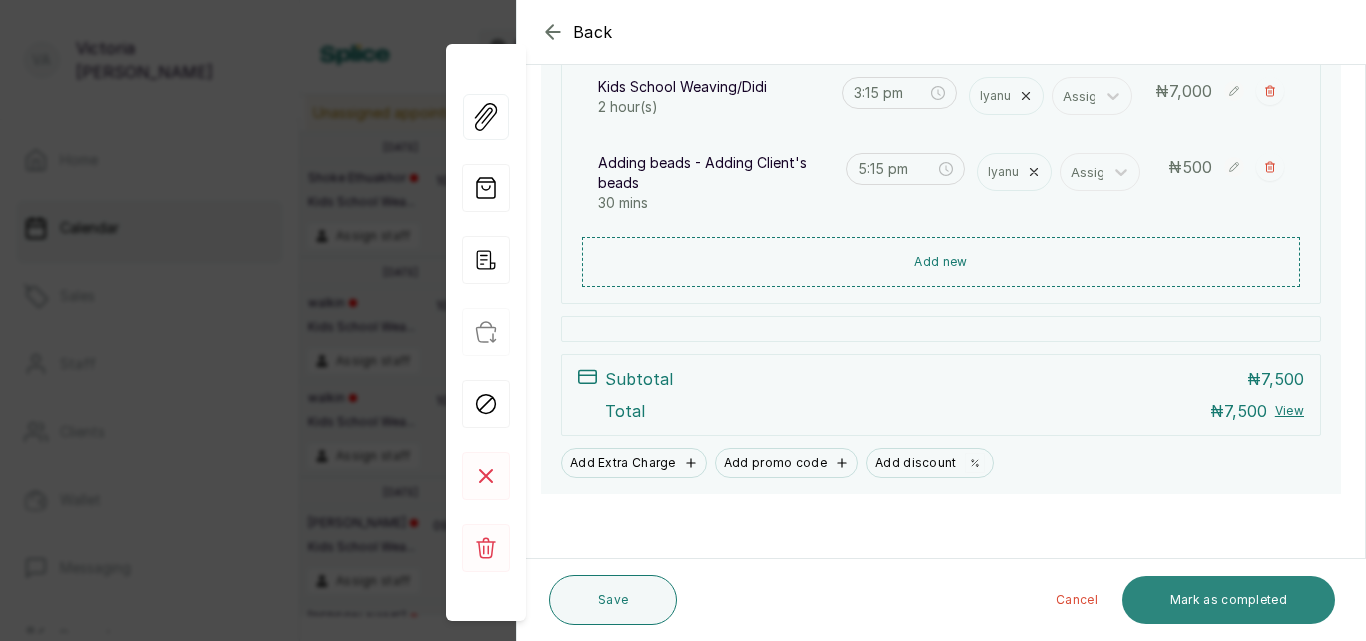 click on "Mark as completed" at bounding box center [1228, 600] 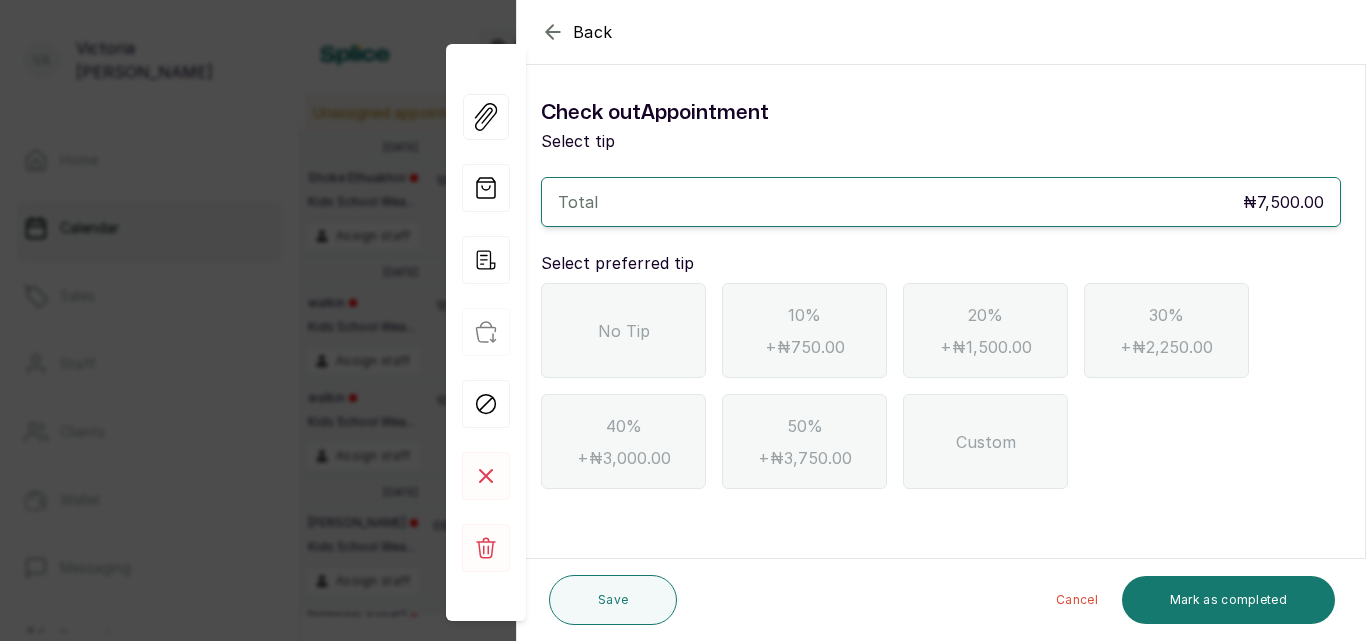 scroll, scrollTop: 0, scrollLeft: 0, axis: both 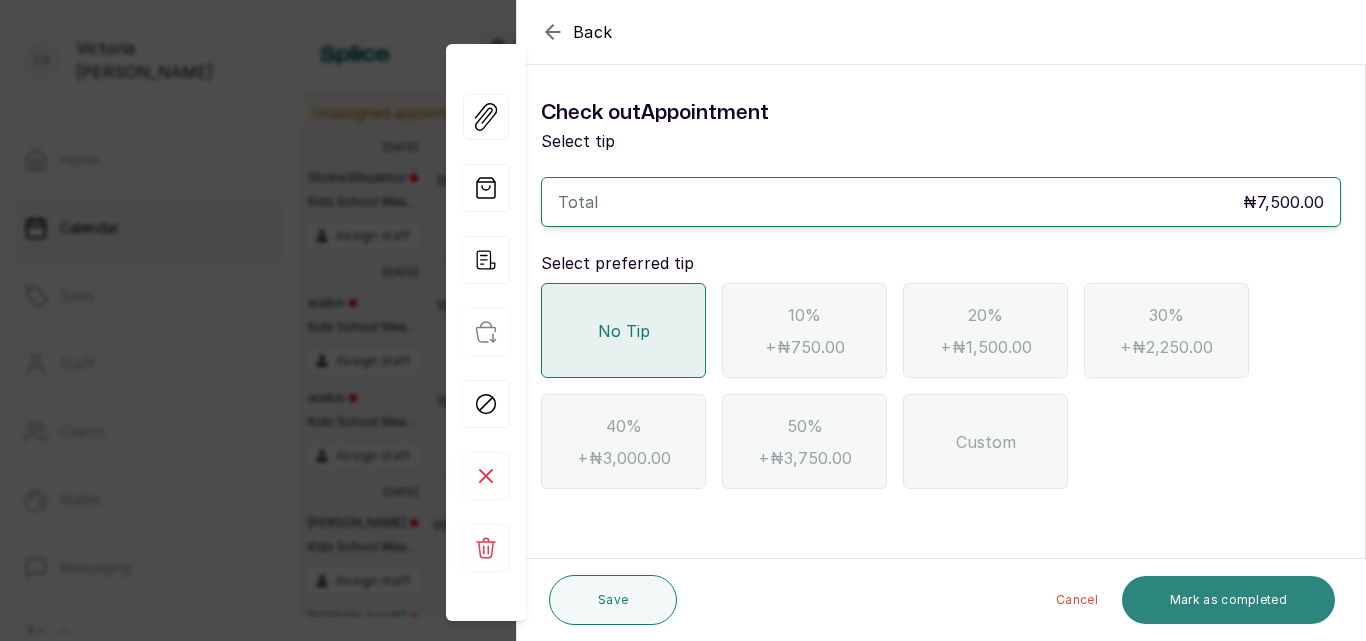 click on "Mark as completed" at bounding box center (1228, 600) 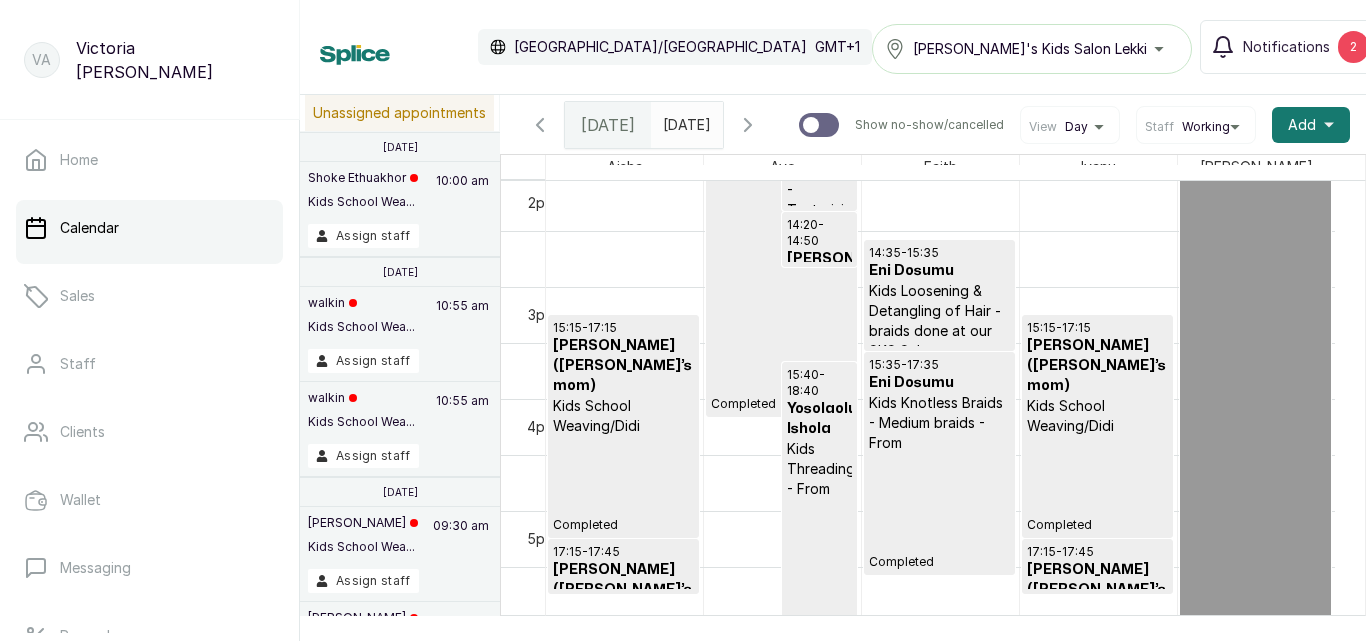 scroll, scrollTop: 1456, scrollLeft: 0, axis: vertical 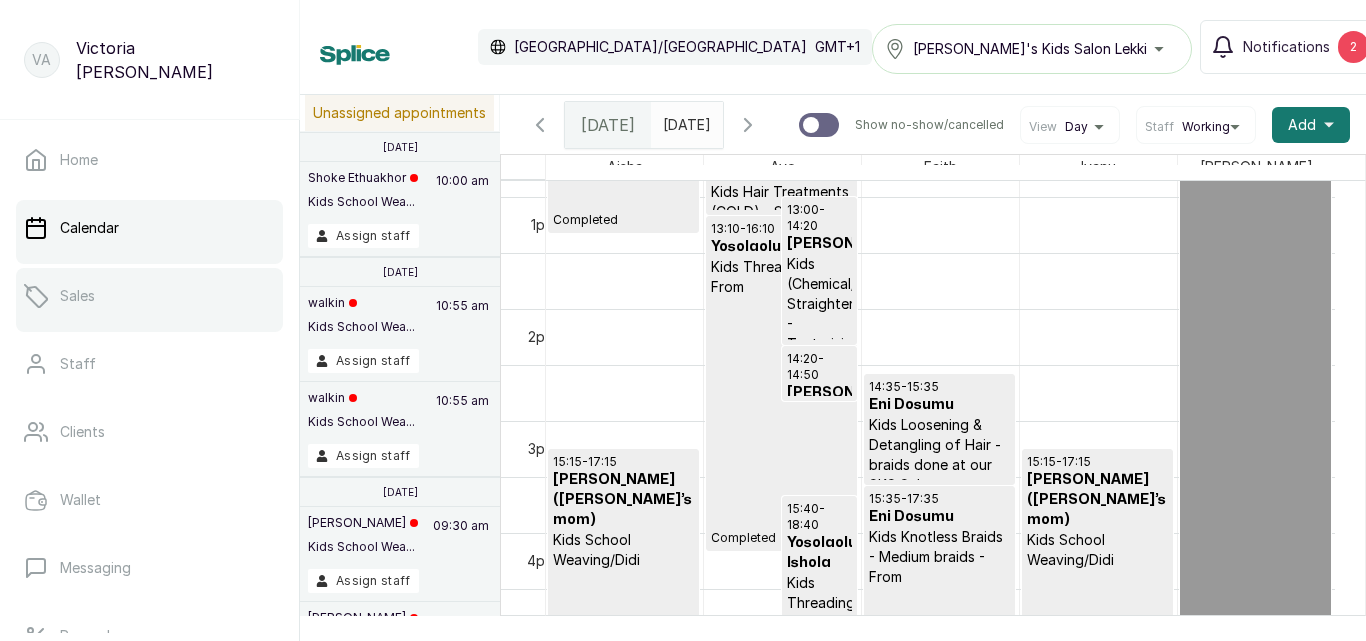 click on "Sales" at bounding box center [149, 296] 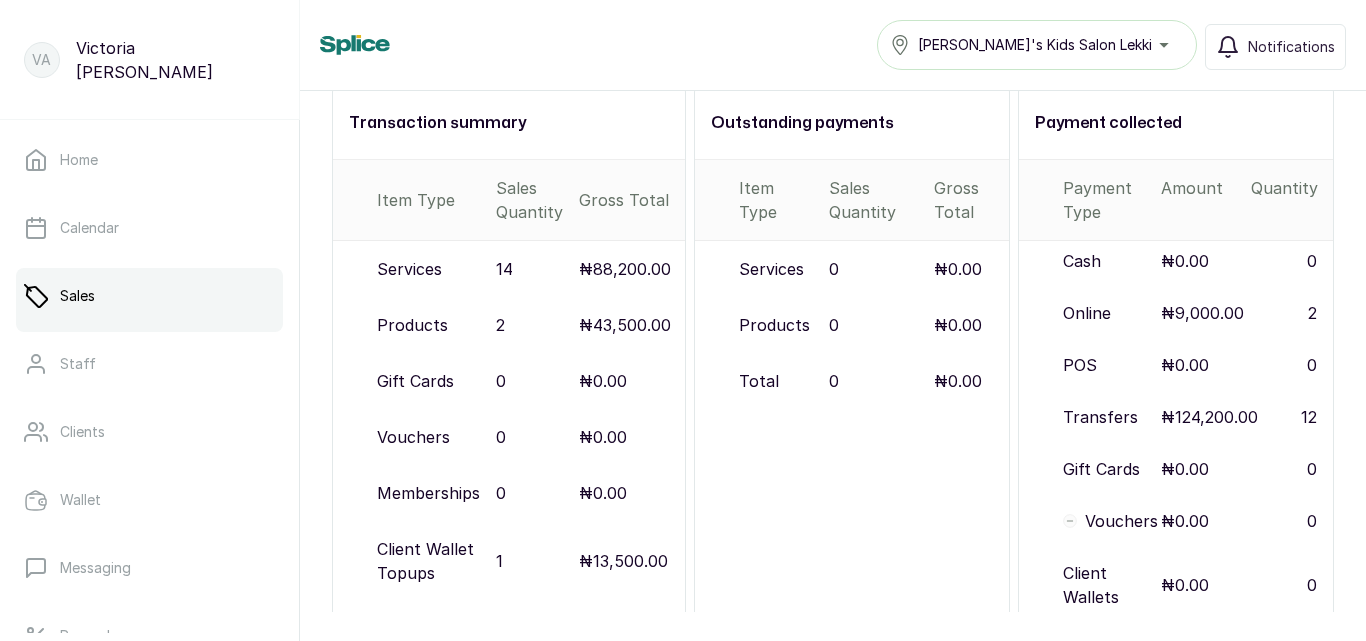 scroll, scrollTop: 222, scrollLeft: 0, axis: vertical 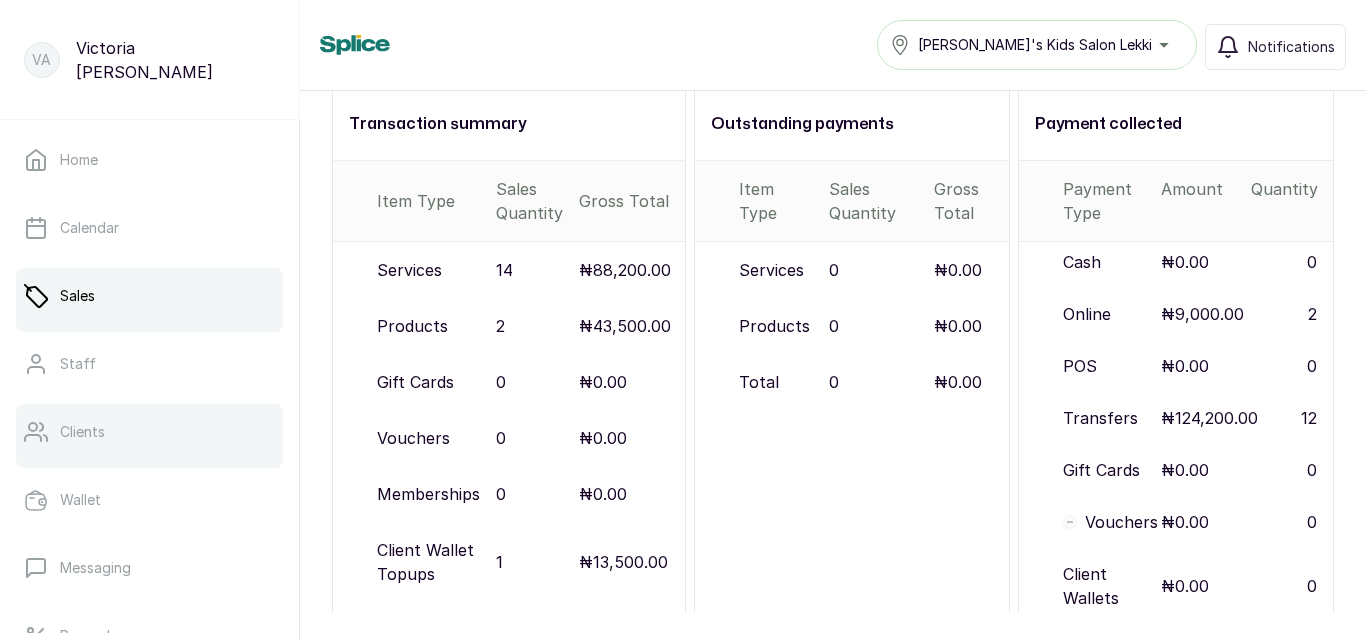 click on "Clients" at bounding box center (149, 432) 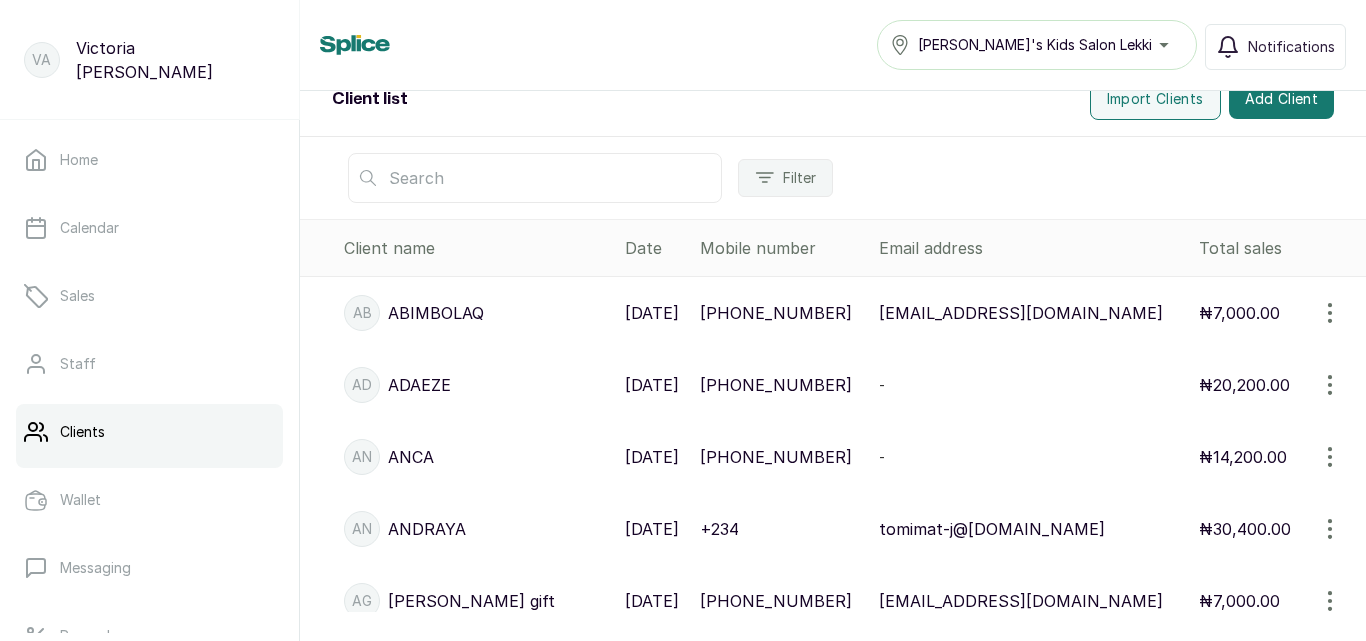 scroll, scrollTop: 279, scrollLeft: 0, axis: vertical 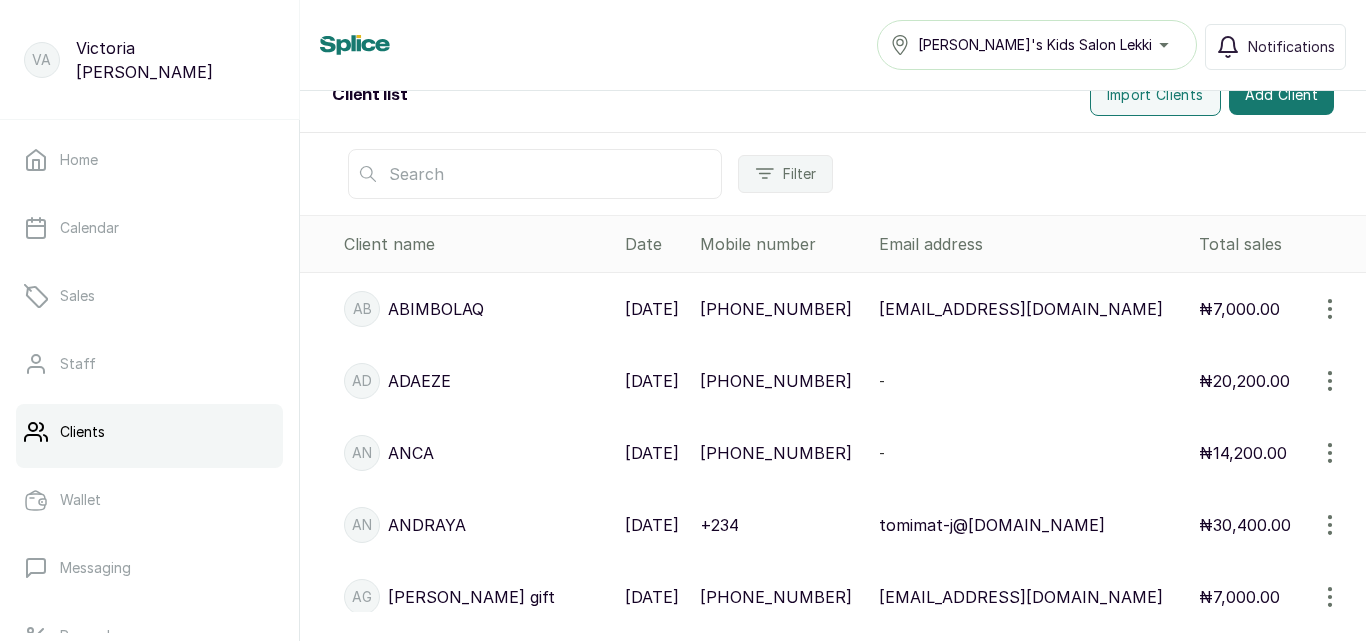 click at bounding box center (535, 174) 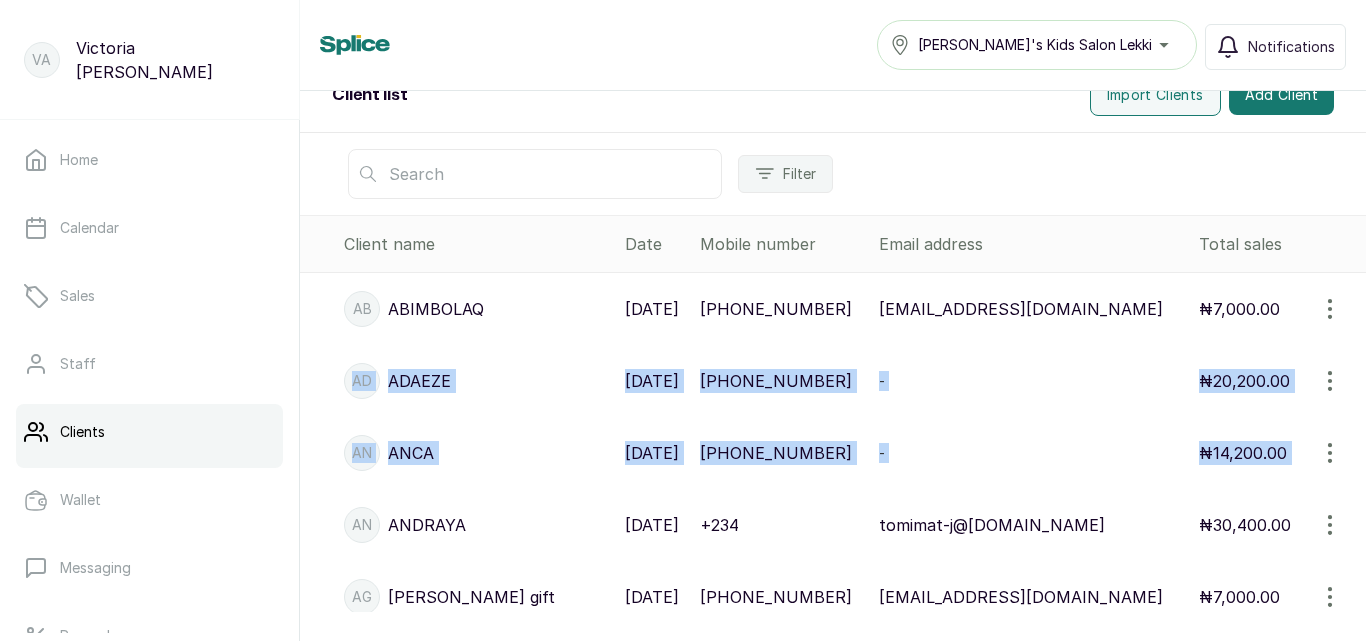 drag, startPoint x: 1350, startPoint y: 295, endPoint x: 1347, endPoint y: 442, distance: 147.03061 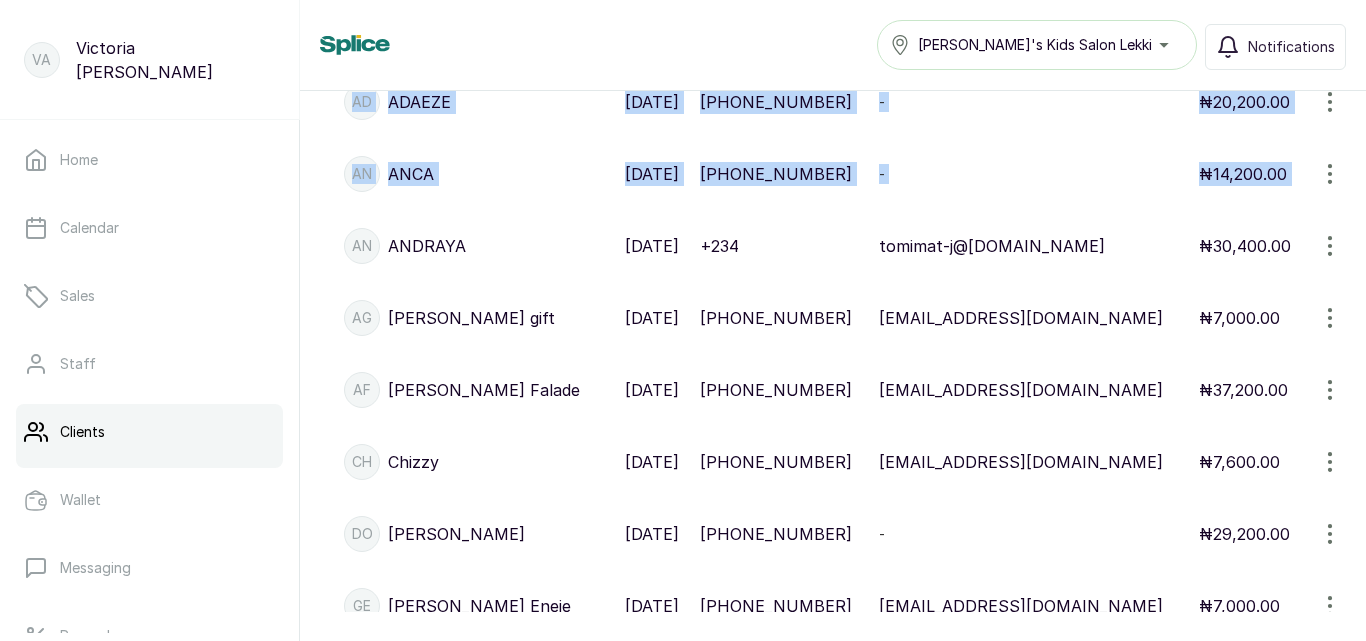 scroll, scrollTop: 0, scrollLeft: 0, axis: both 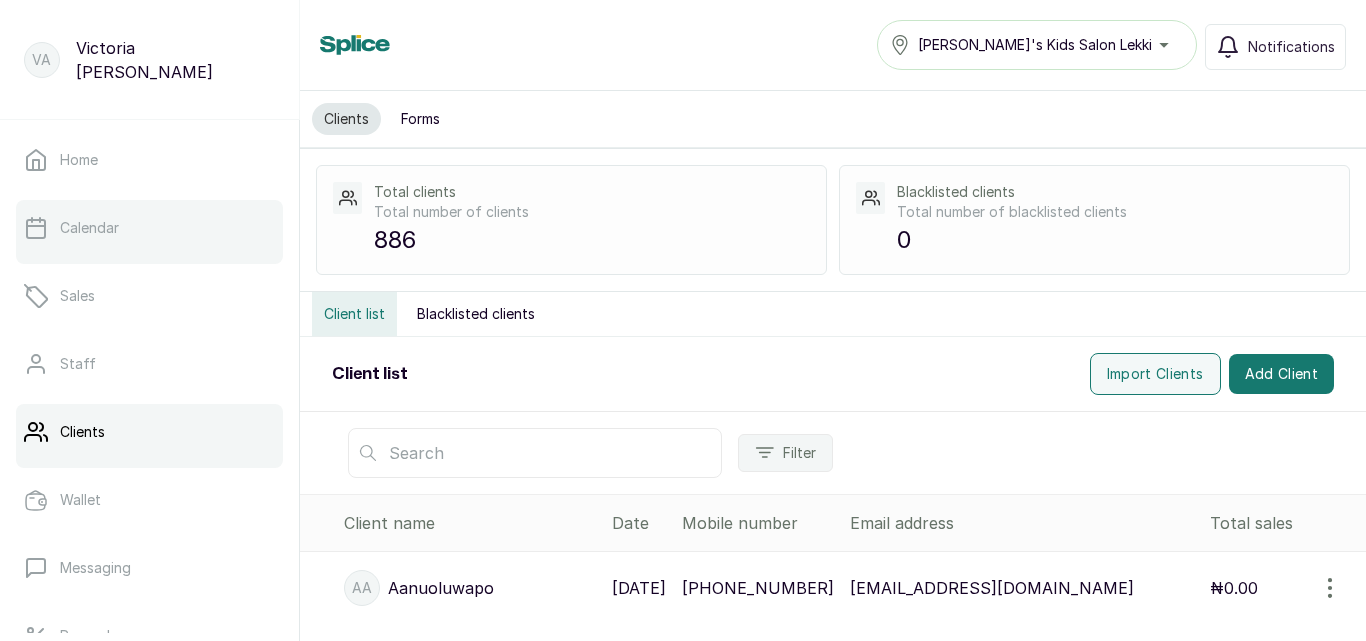 click on "Calendar" at bounding box center (149, 228) 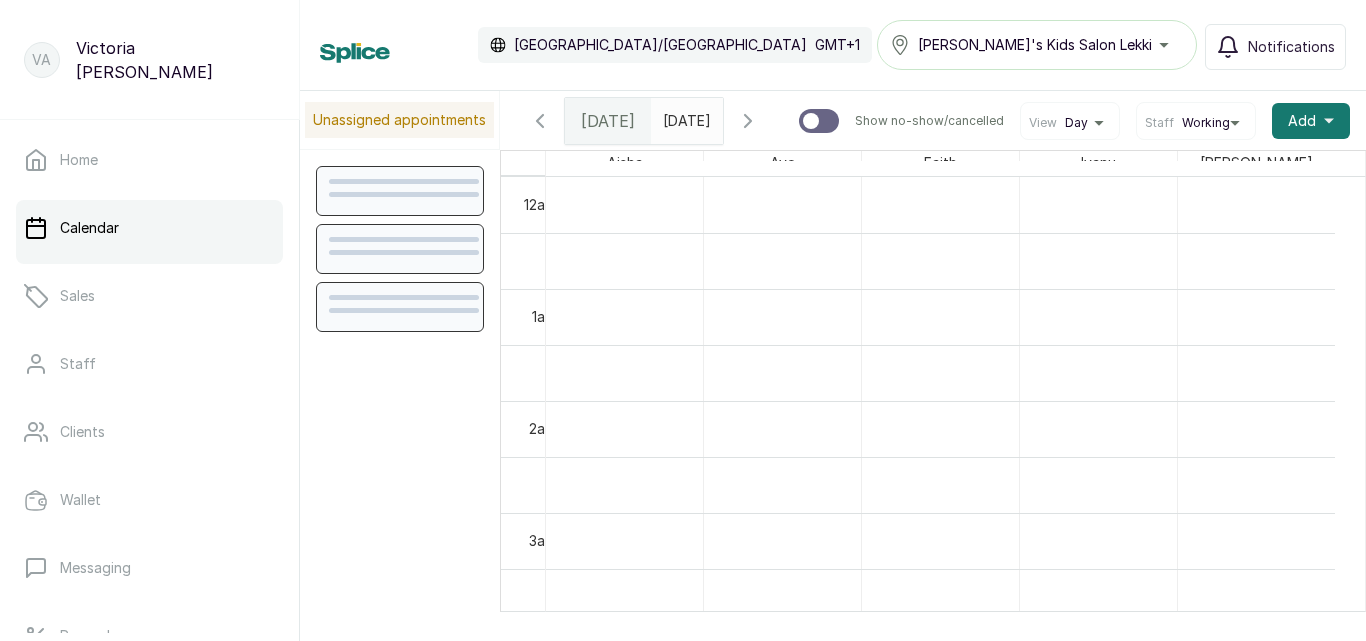 scroll, scrollTop: 673, scrollLeft: 0, axis: vertical 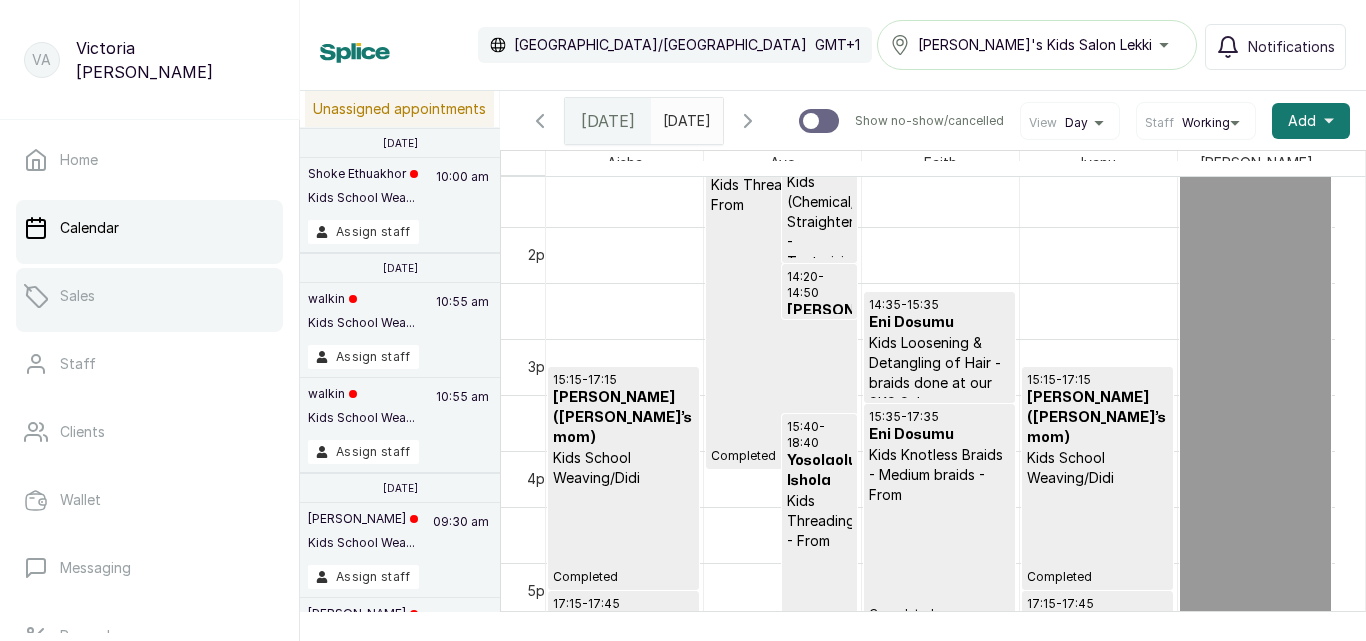 click on "Sales" at bounding box center [149, 296] 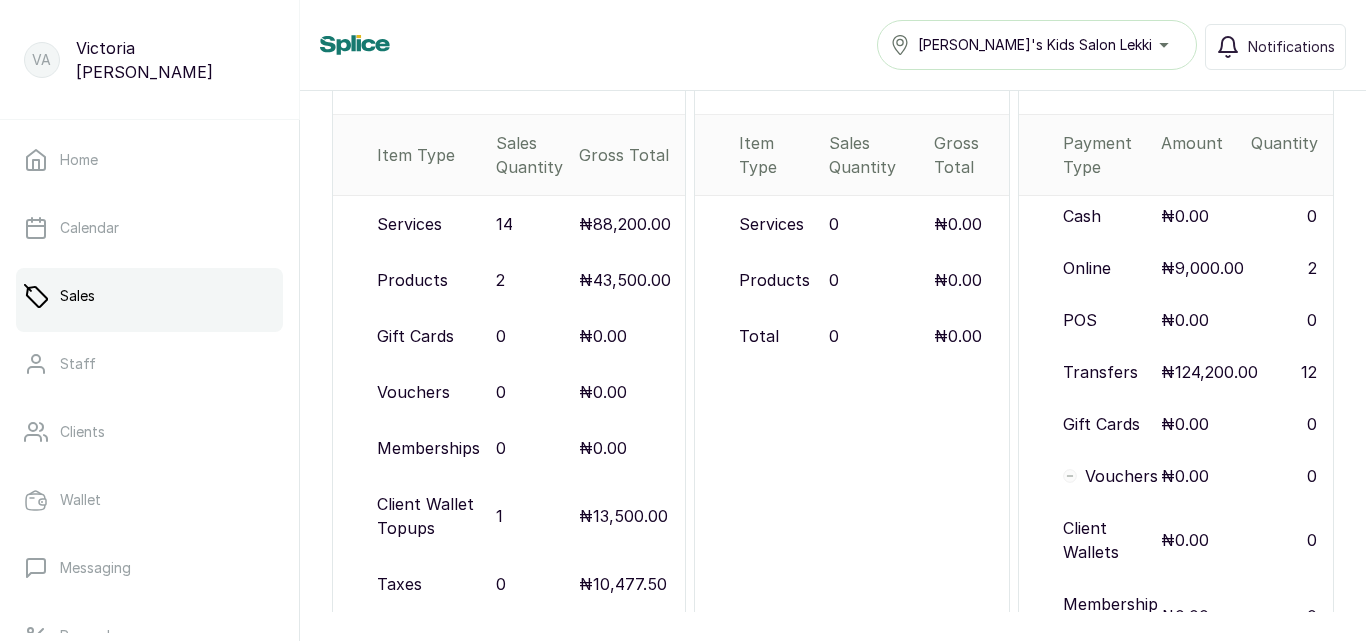 scroll, scrollTop: 373, scrollLeft: 0, axis: vertical 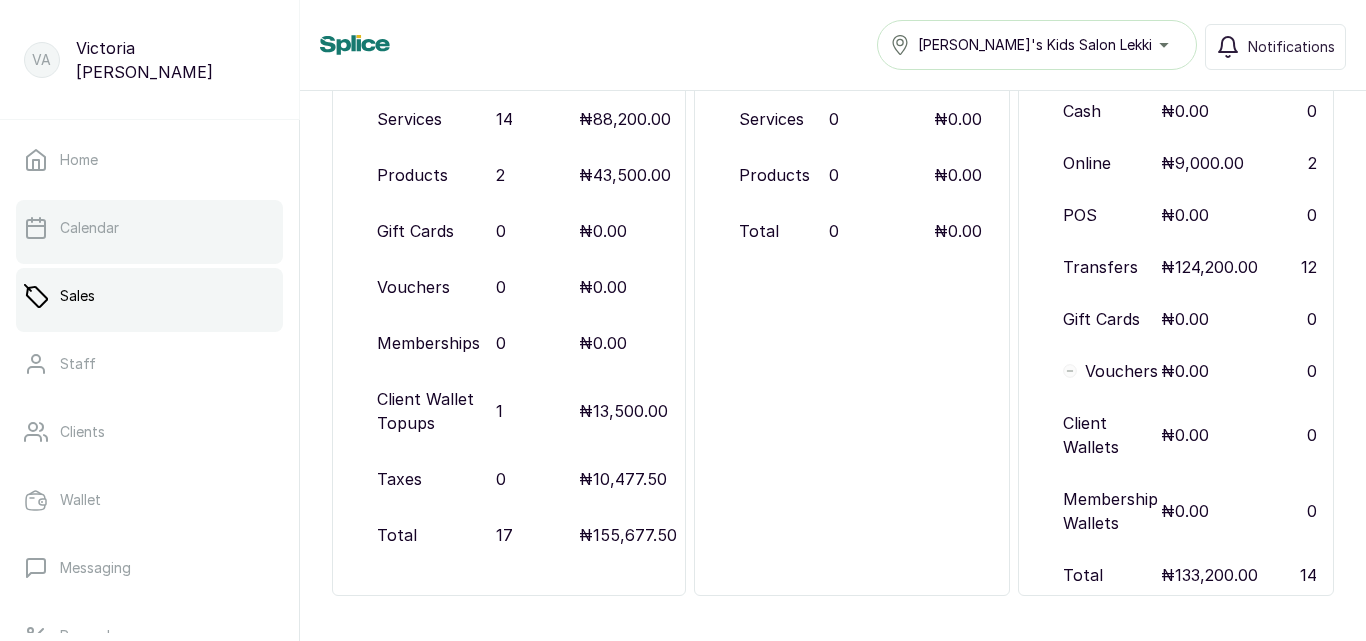 click on "Calendar" at bounding box center (149, 228) 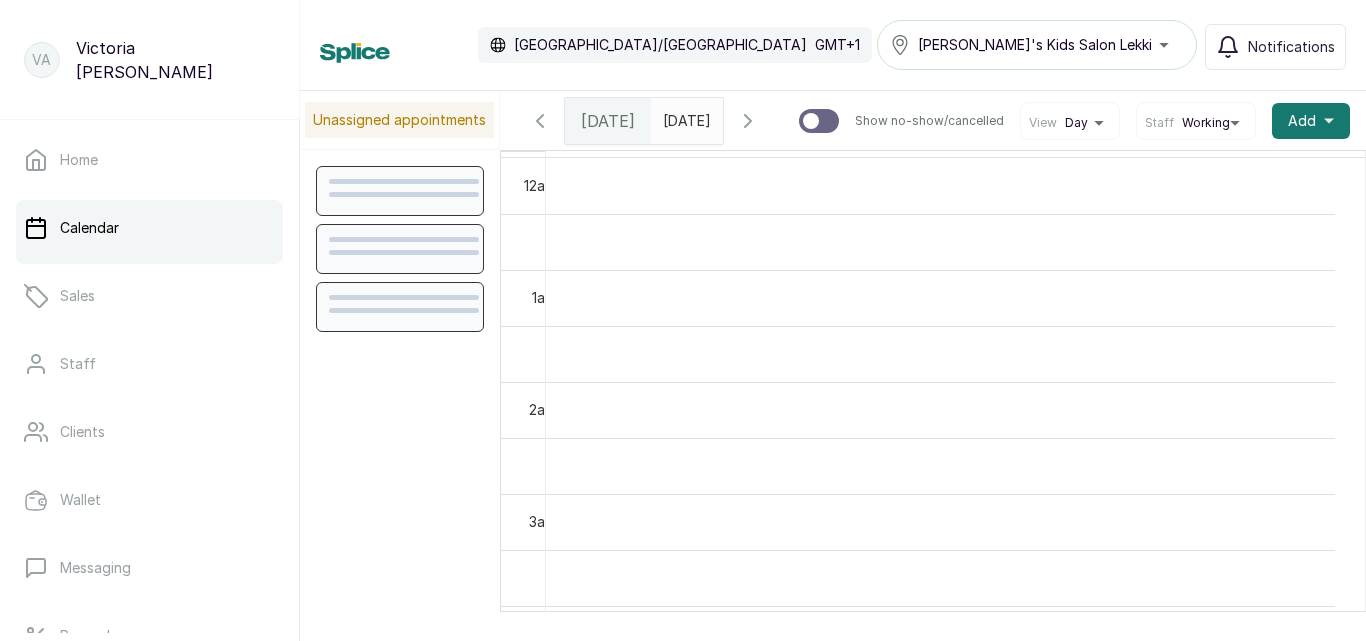 click on "Calendar" at bounding box center [149, 228] 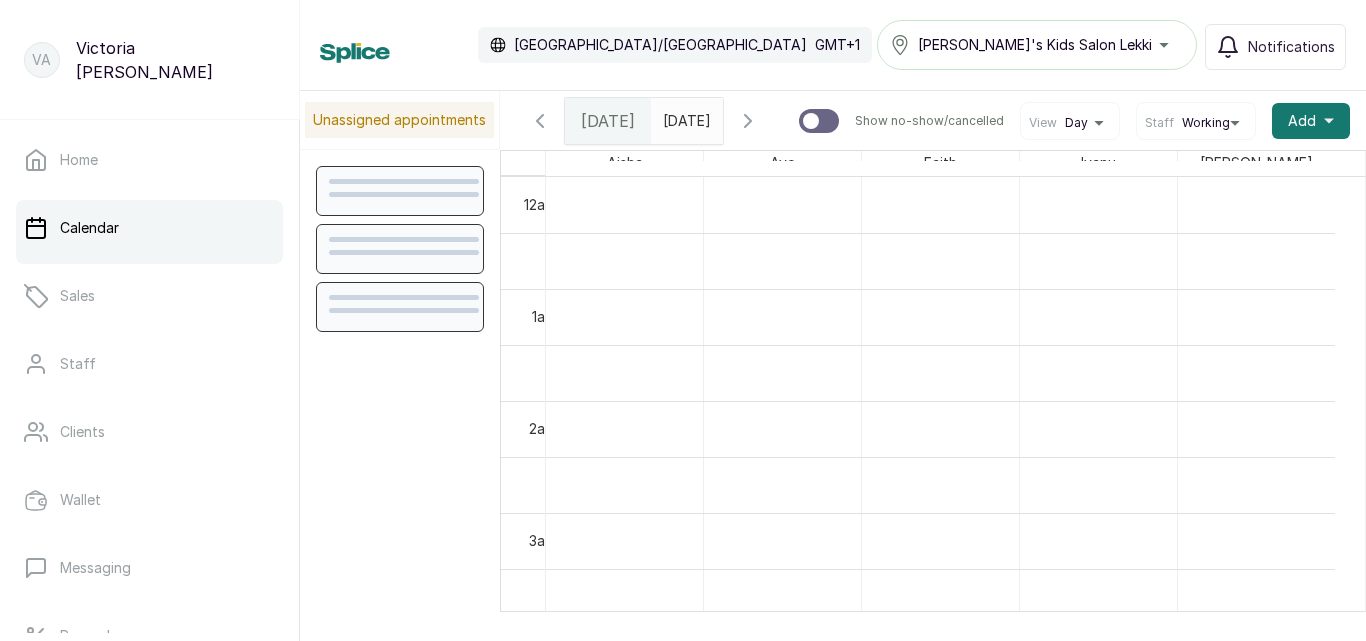click 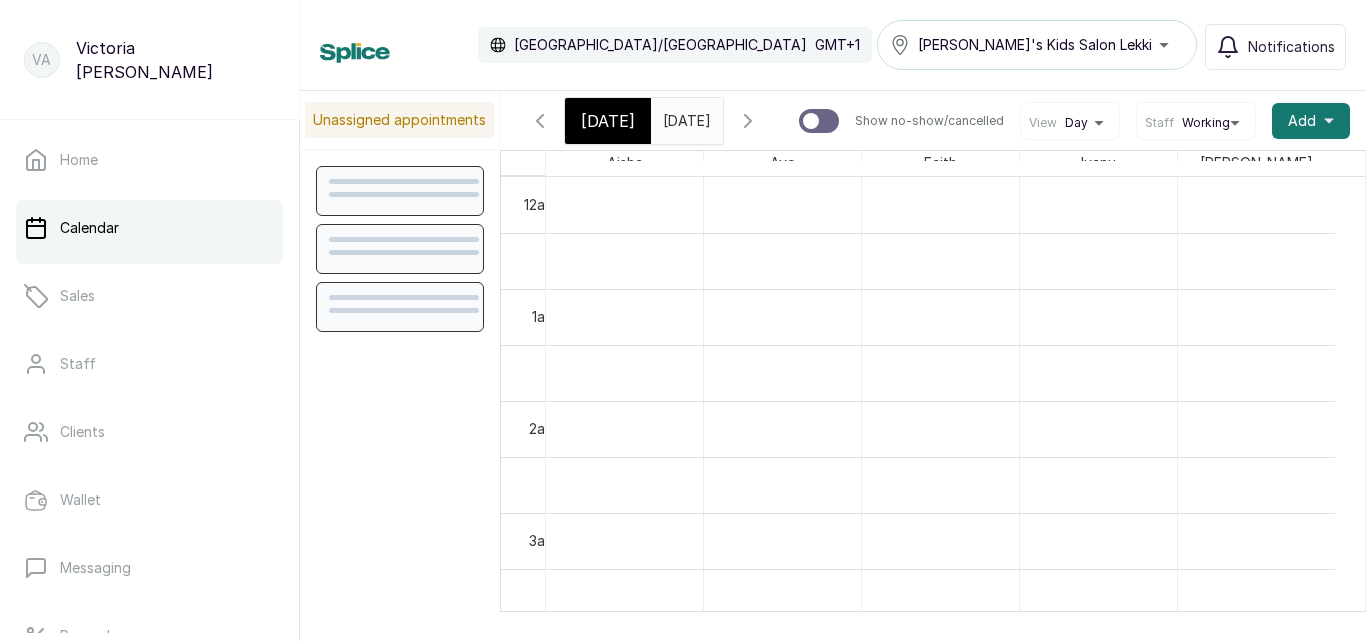scroll, scrollTop: 673, scrollLeft: 0, axis: vertical 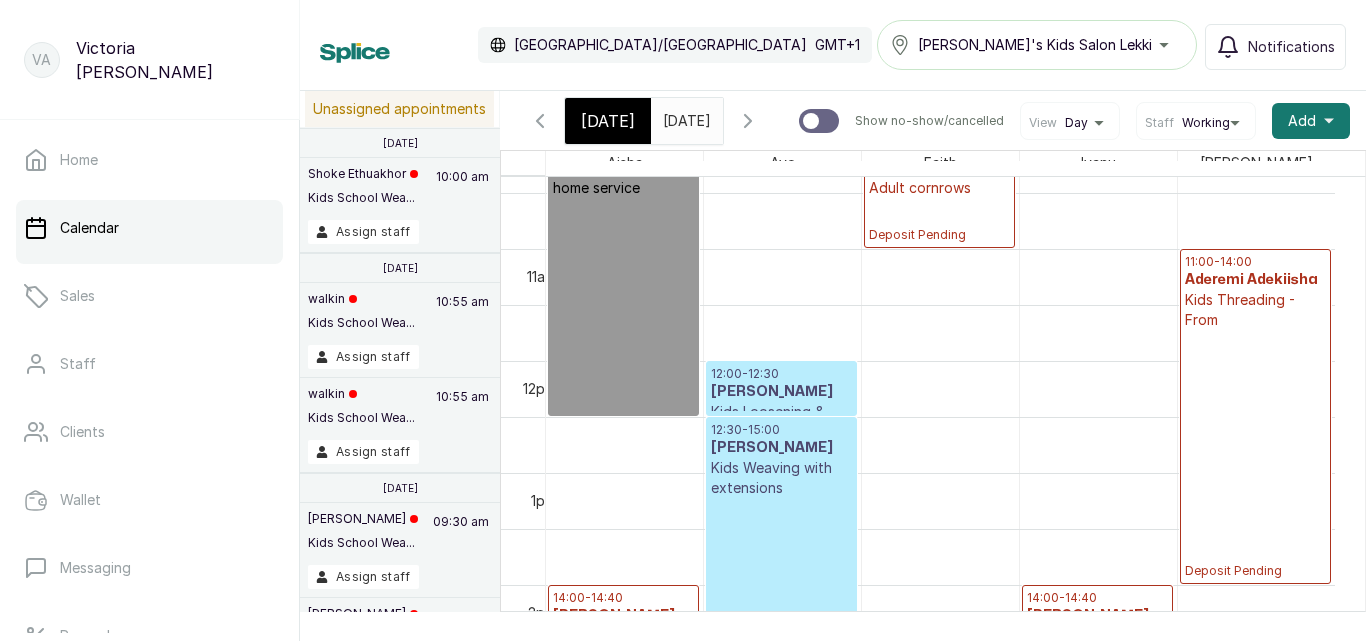 click on "[DATE]" at bounding box center [608, 121] 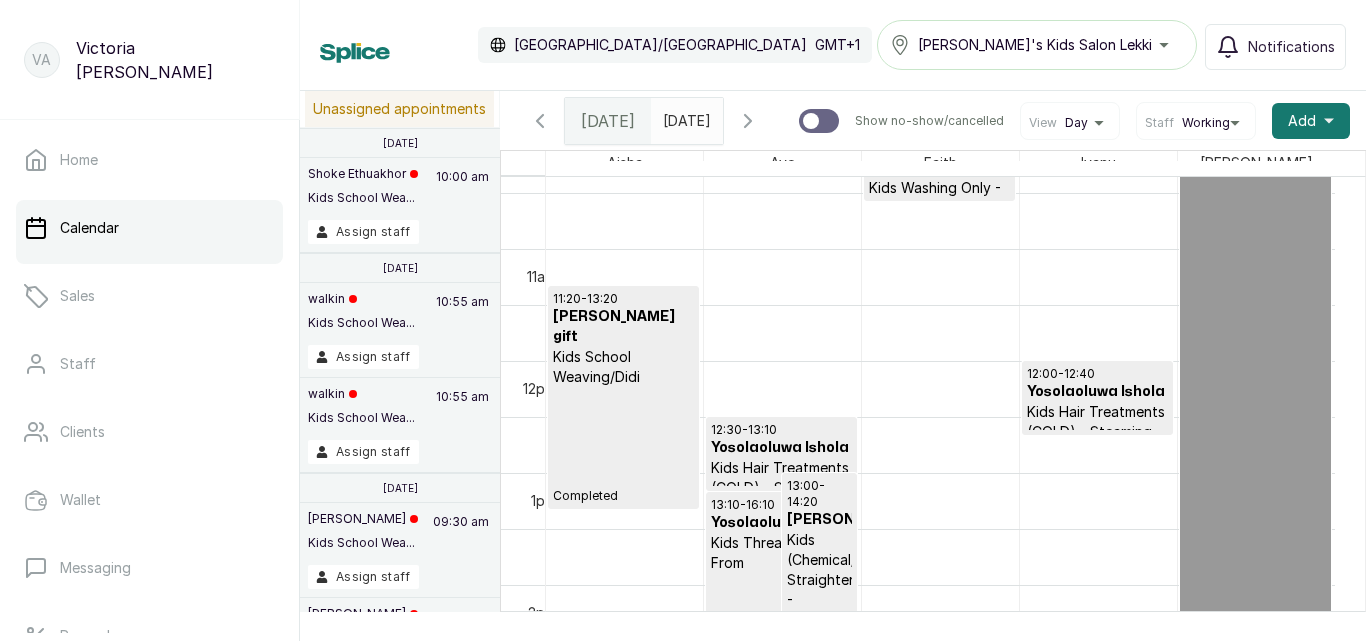 scroll, scrollTop: 673, scrollLeft: 0, axis: vertical 